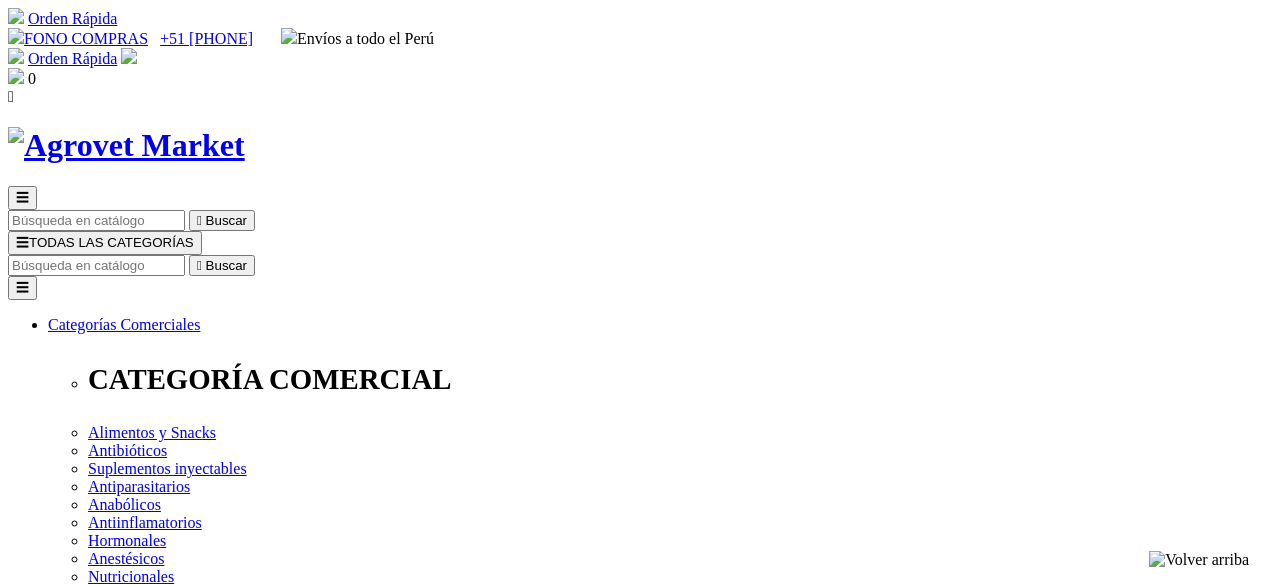 scroll, scrollTop: 0, scrollLeft: 0, axis: both 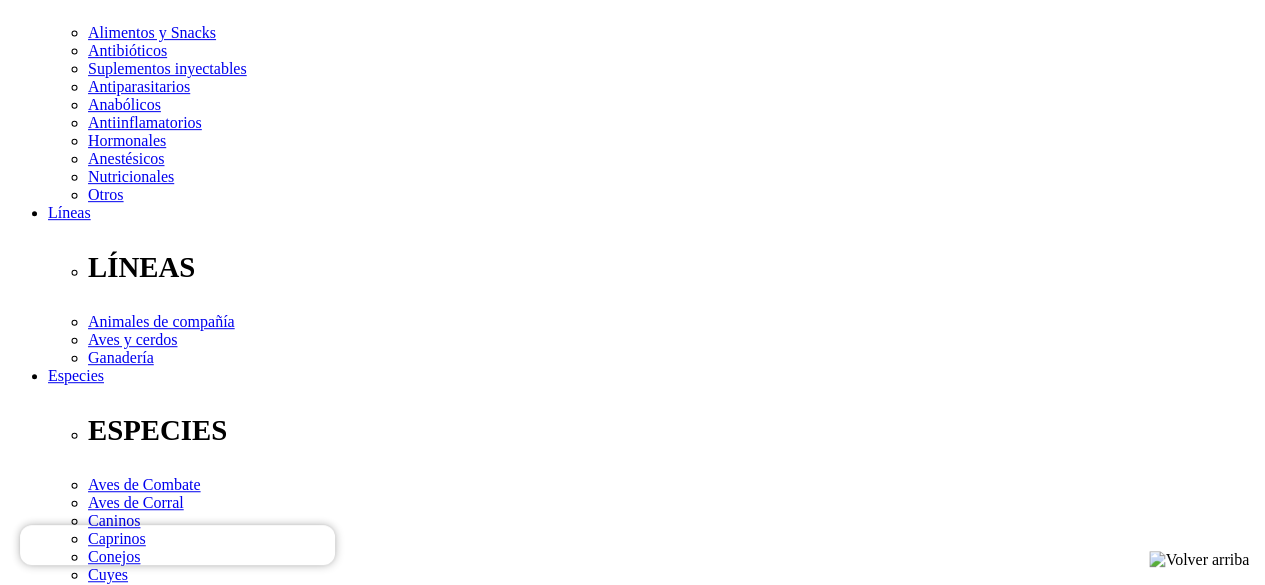 click on "Cantidad
1

Añadir al carrito" at bounding box center [632, 2562] 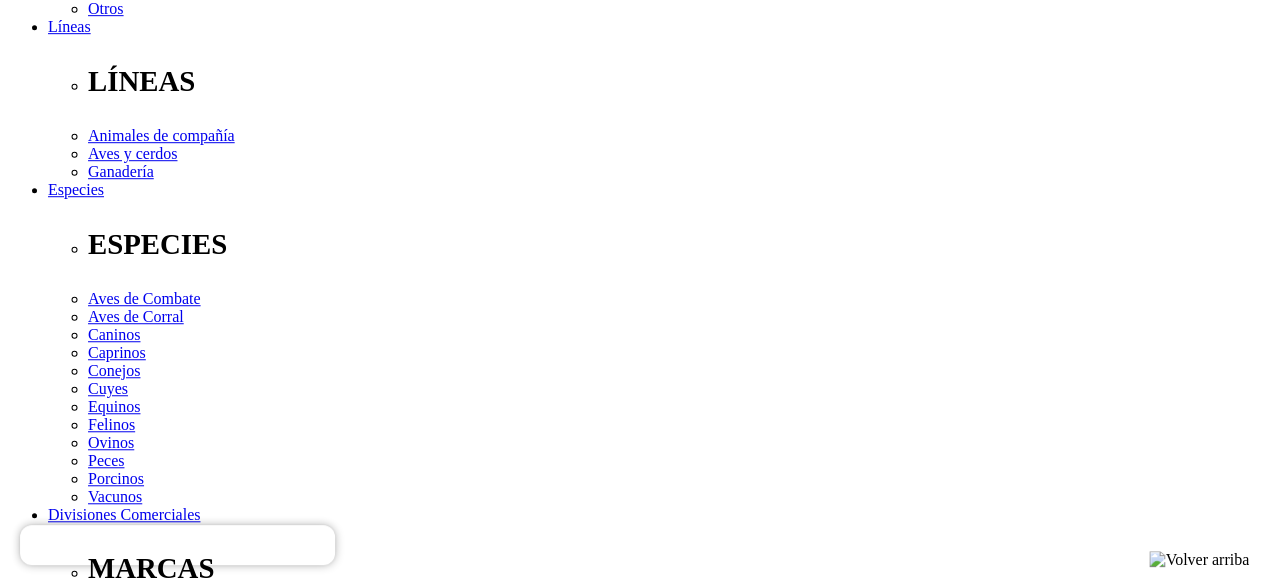 scroll, scrollTop: 400, scrollLeft: 0, axis: vertical 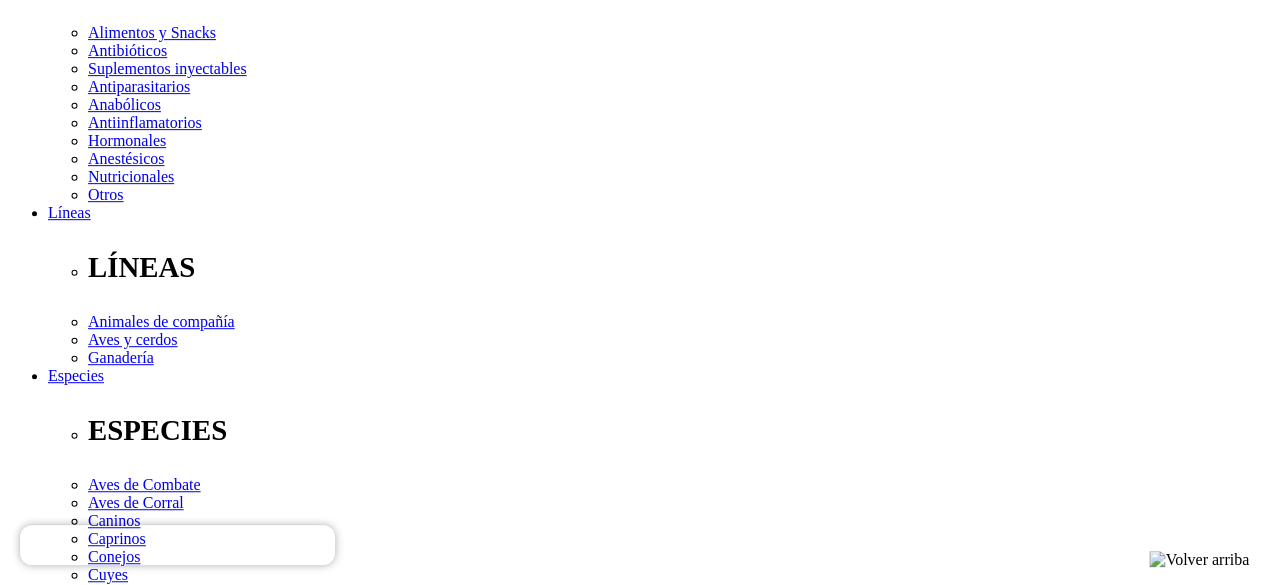click at bounding box center (16, 2576) 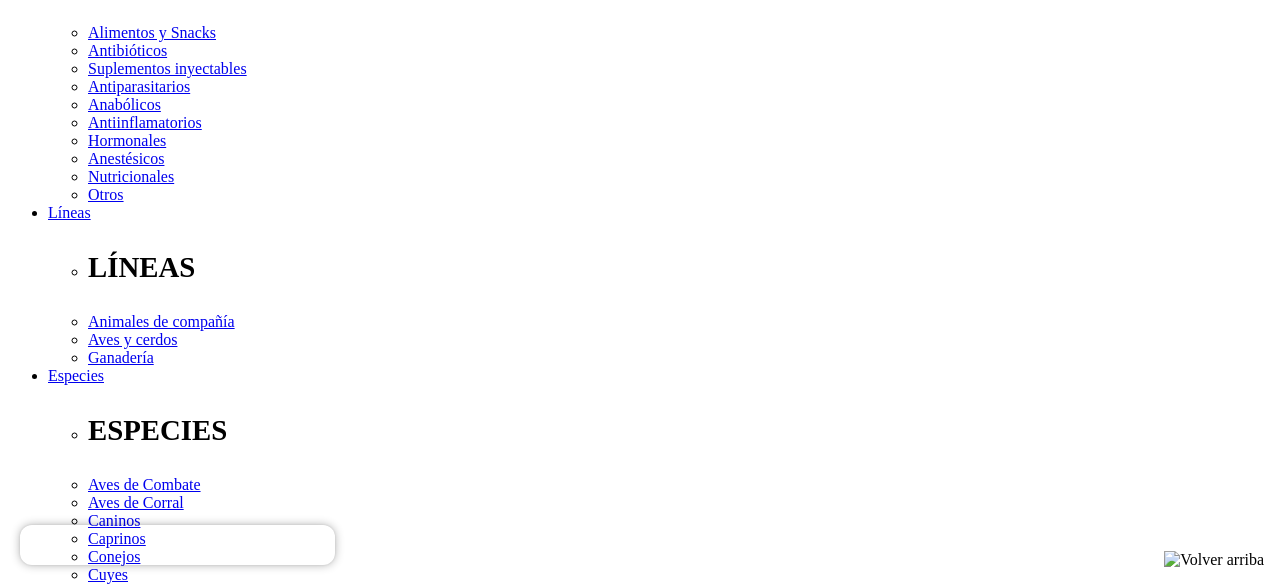 click on "Continuar comprando" at bounding box center [80, 9378] 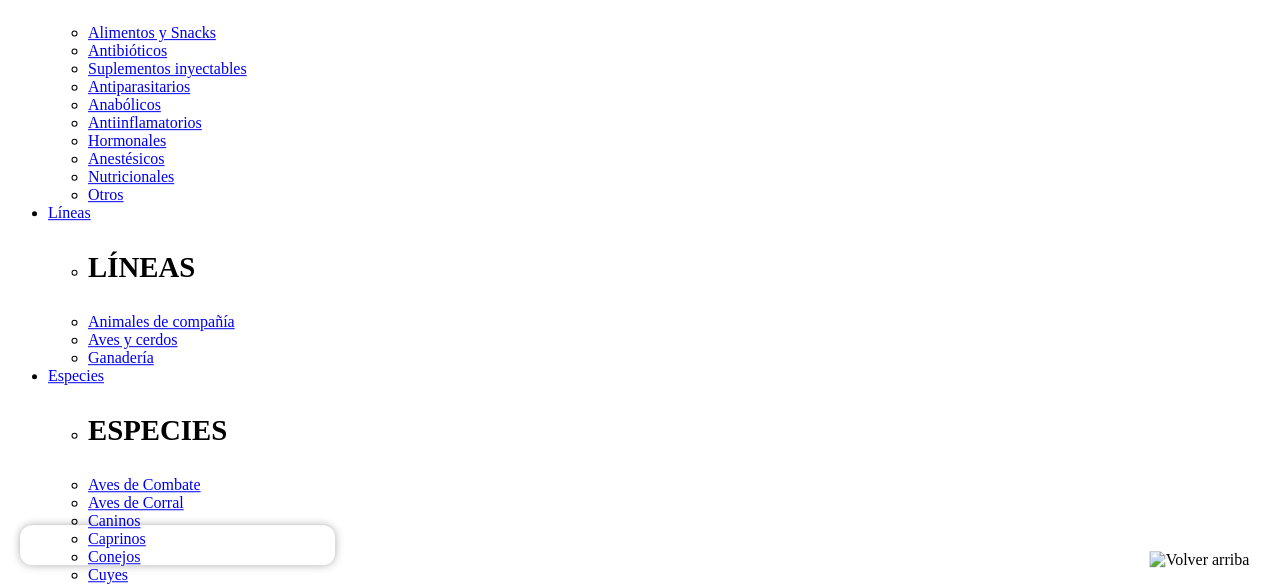 select on "86" 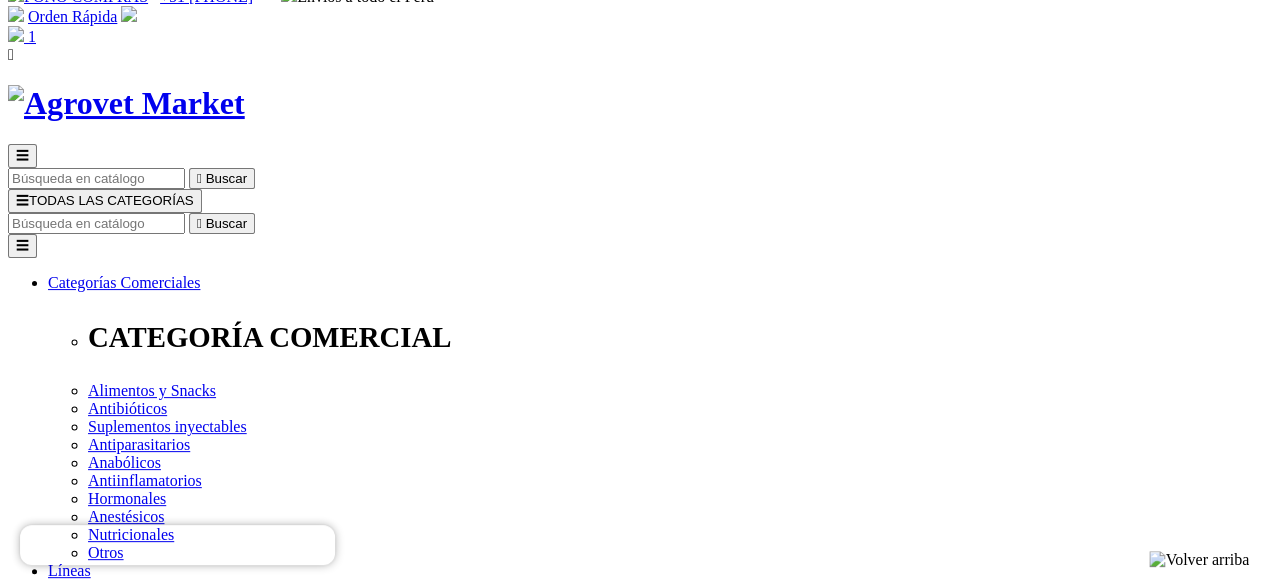 scroll, scrollTop: 0, scrollLeft: 0, axis: both 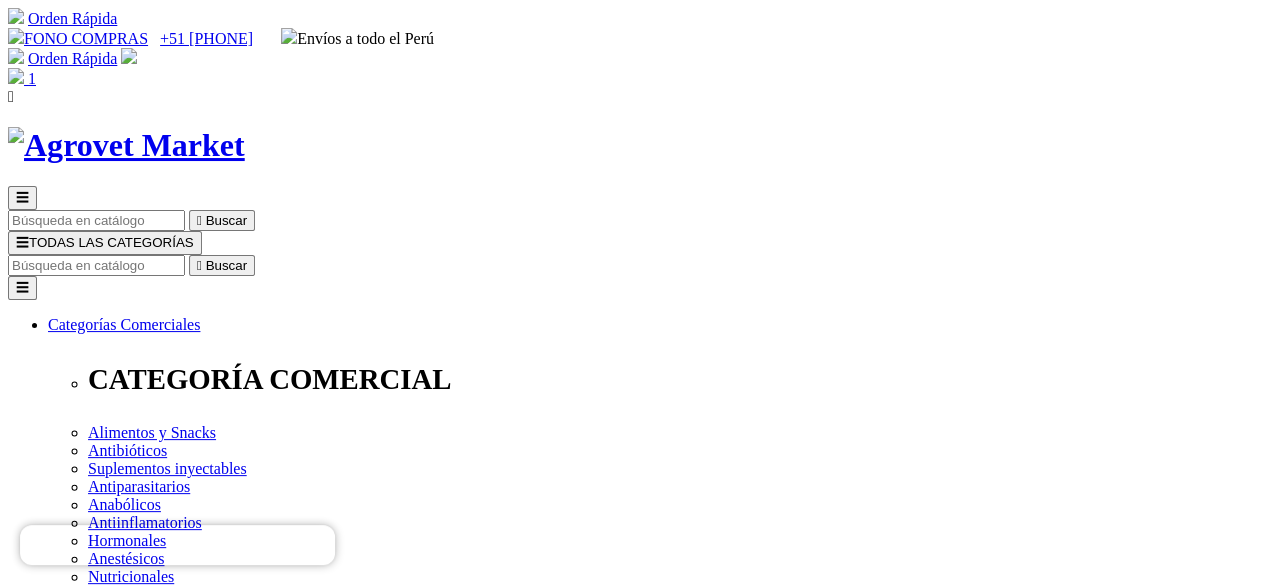 click at bounding box center [96, 265] 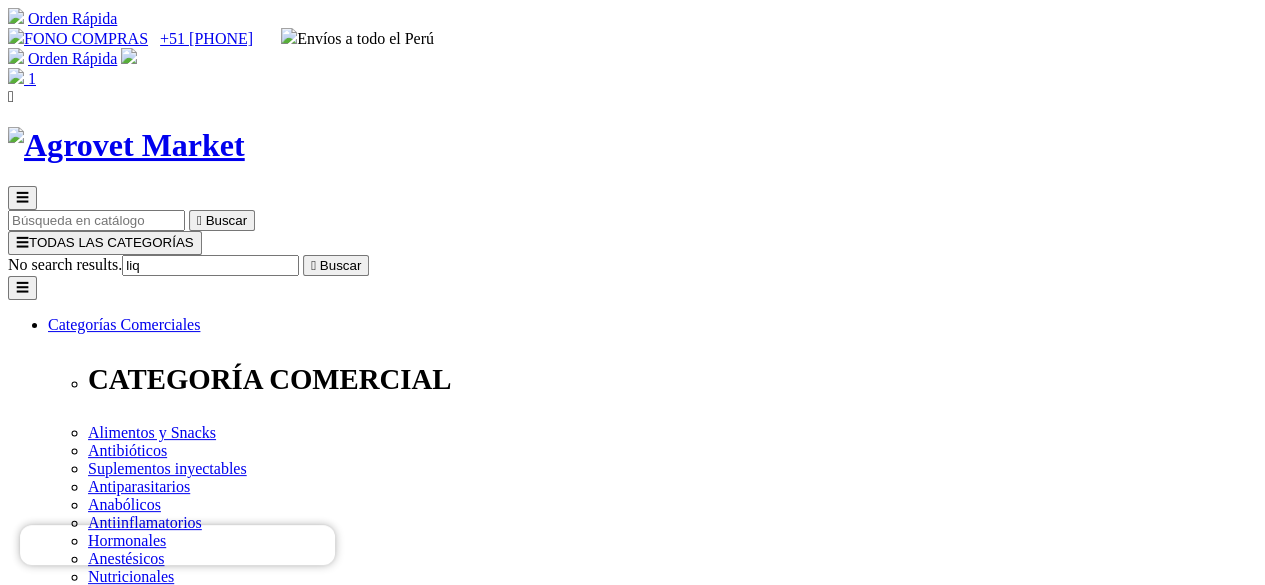 type on "liqu" 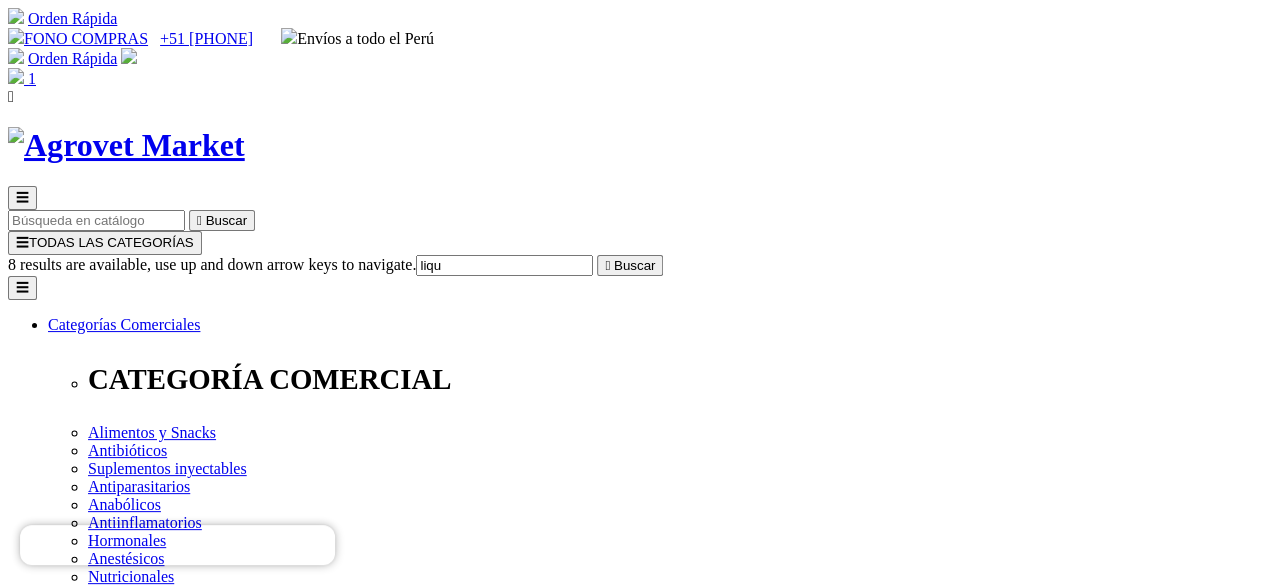 click on "Liquamox® C IS" at bounding box center [112, 7652] 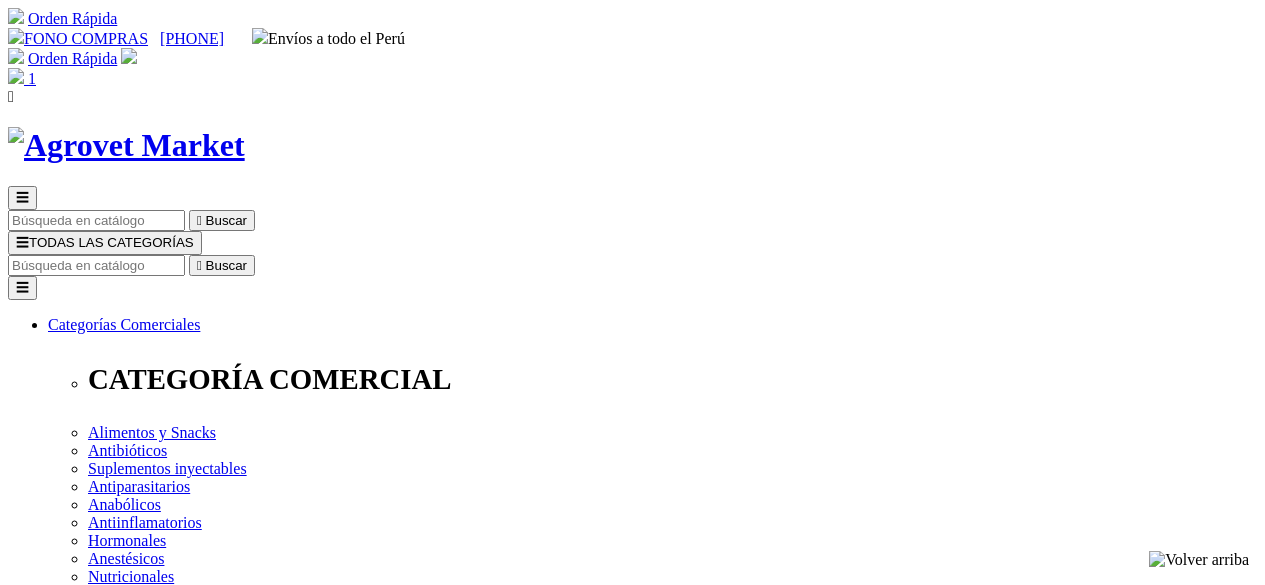 scroll, scrollTop: 0, scrollLeft: 0, axis: both 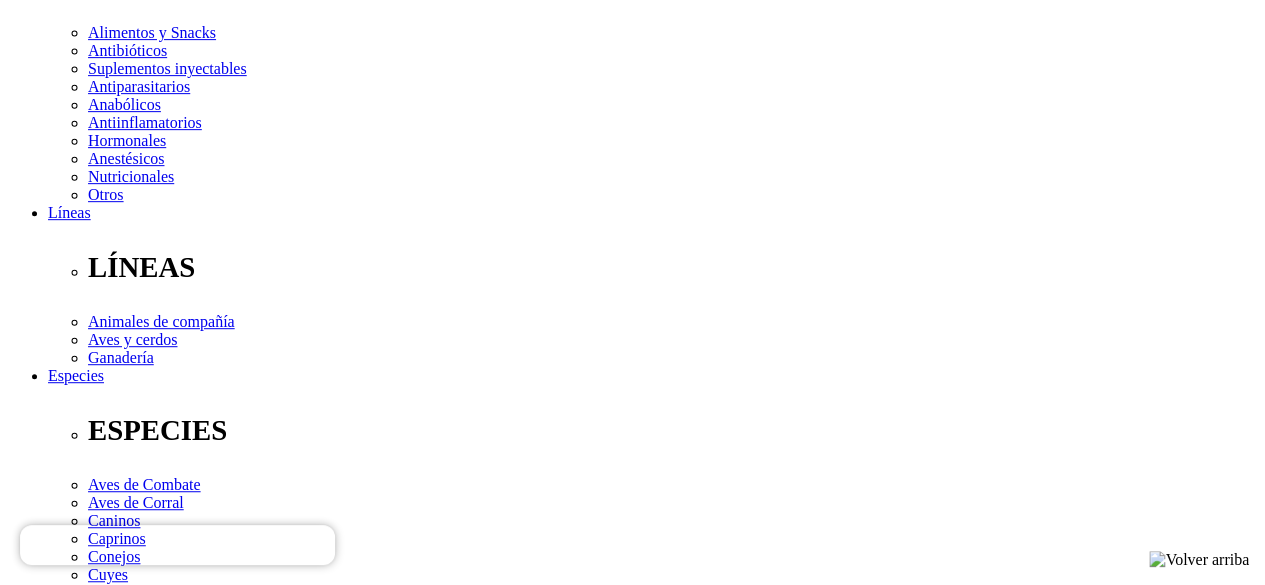 click at bounding box center [32, 2576] 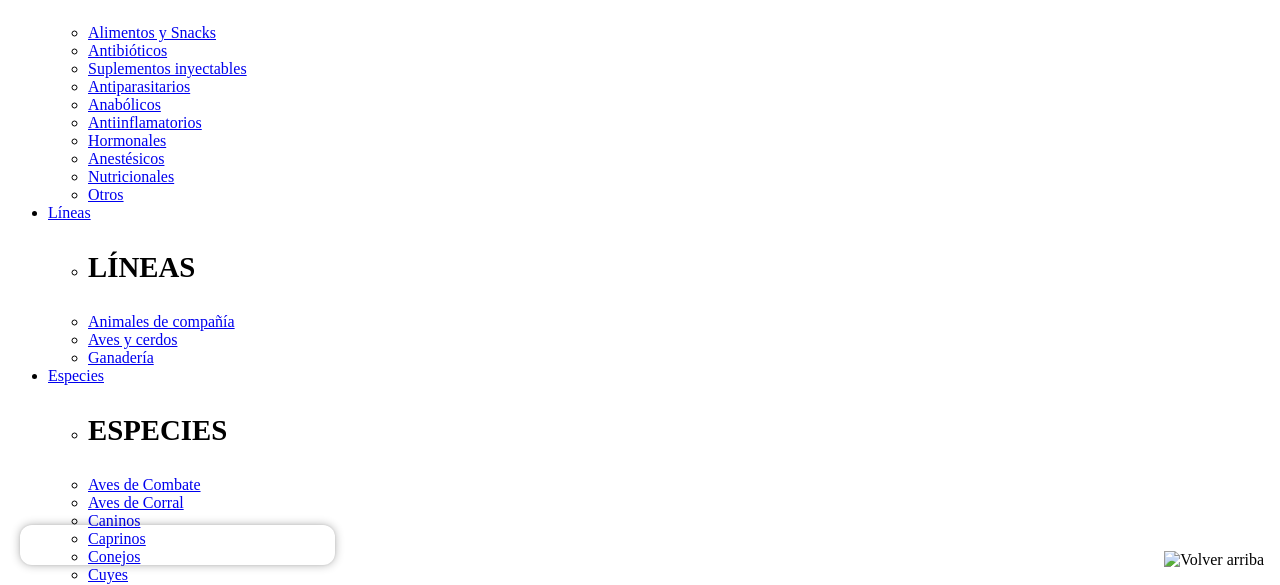 click on " Pagar" at bounding box center [177, 9246] 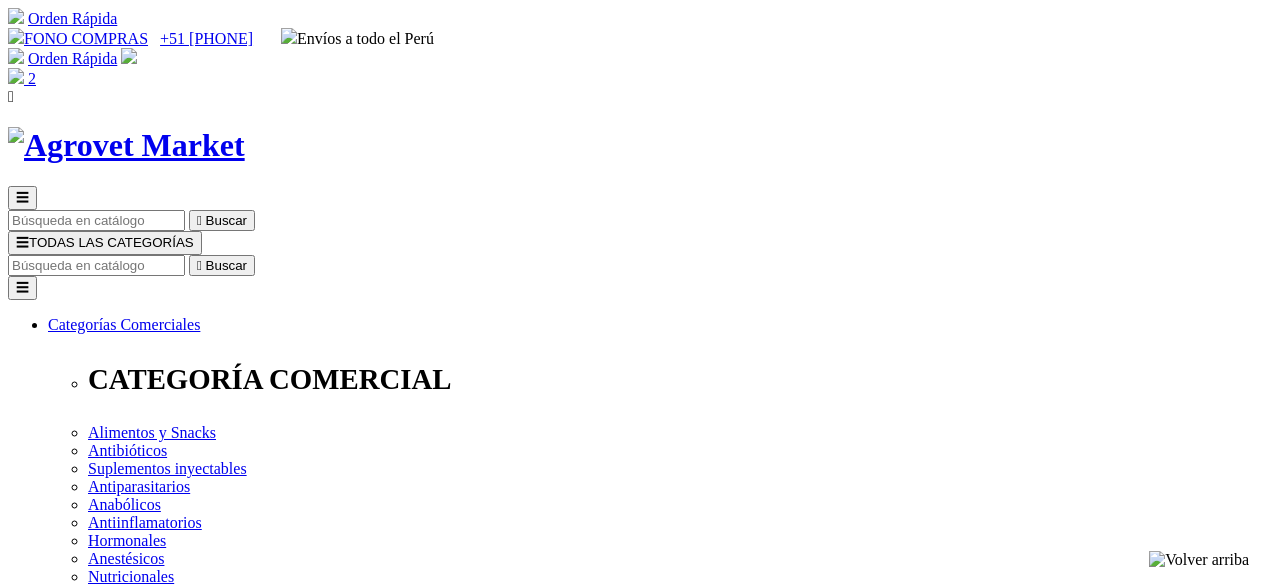 scroll, scrollTop: 0, scrollLeft: 0, axis: both 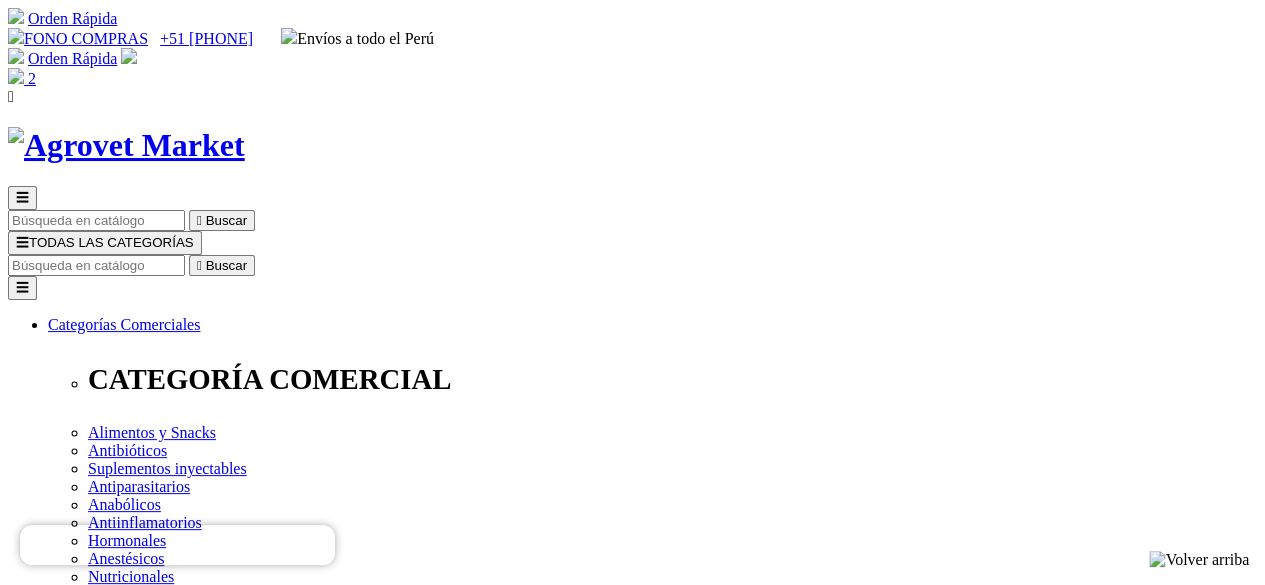 click at bounding box center [96, 2838] 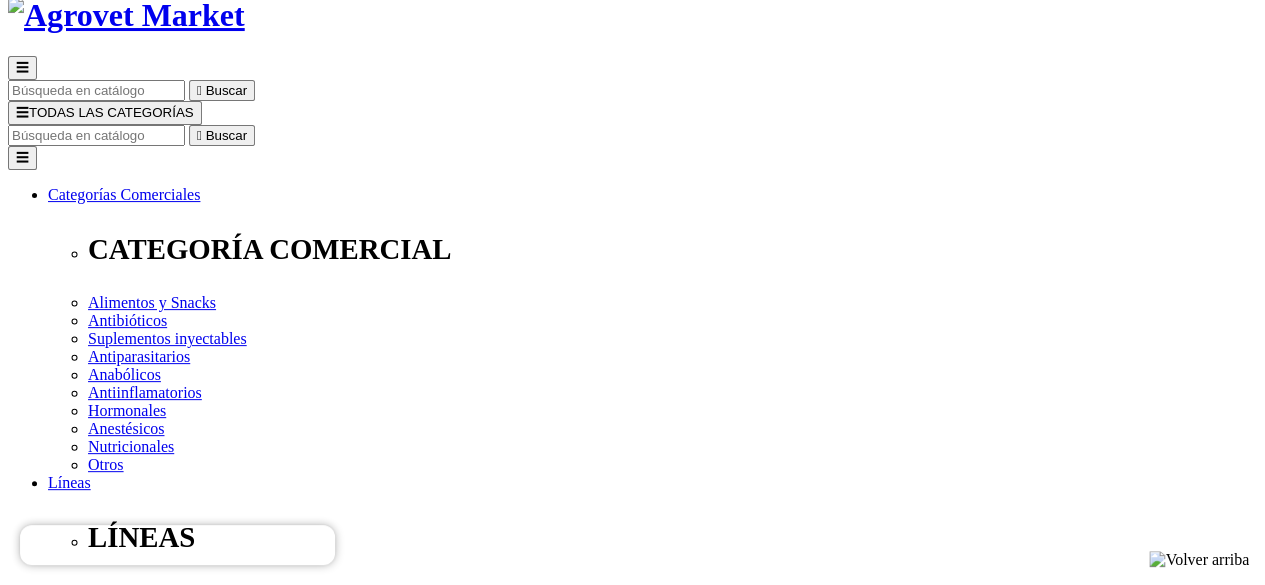 scroll, scrollTop: 100, scrollLeft: 0, axis: vertical 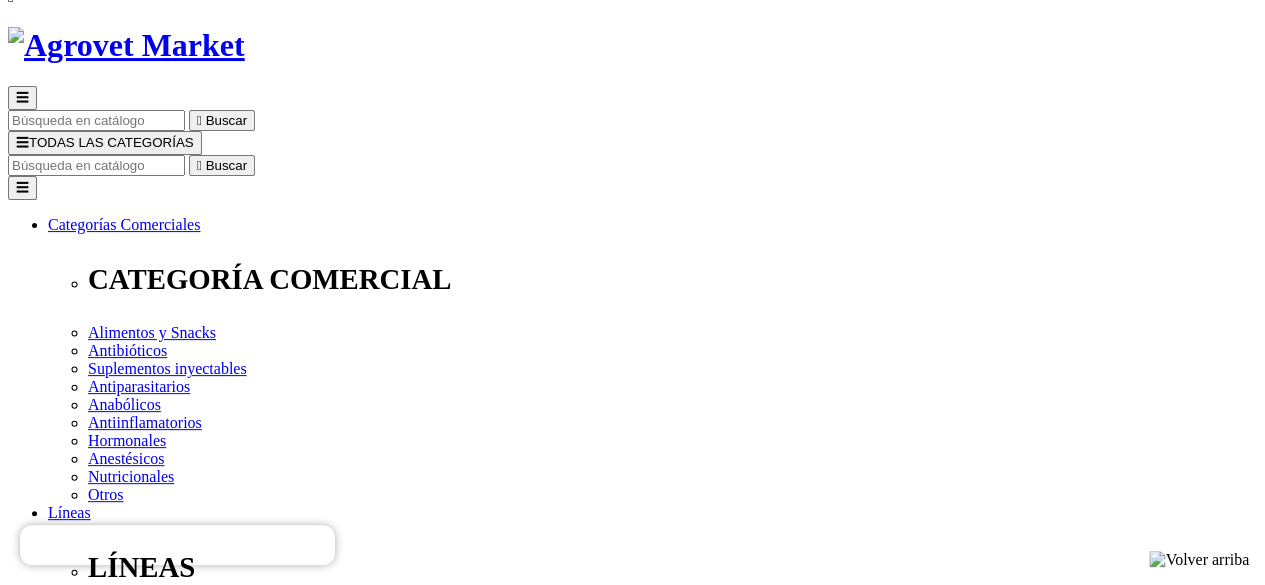 click on "Pagar" at bounding box center [26, 2863] 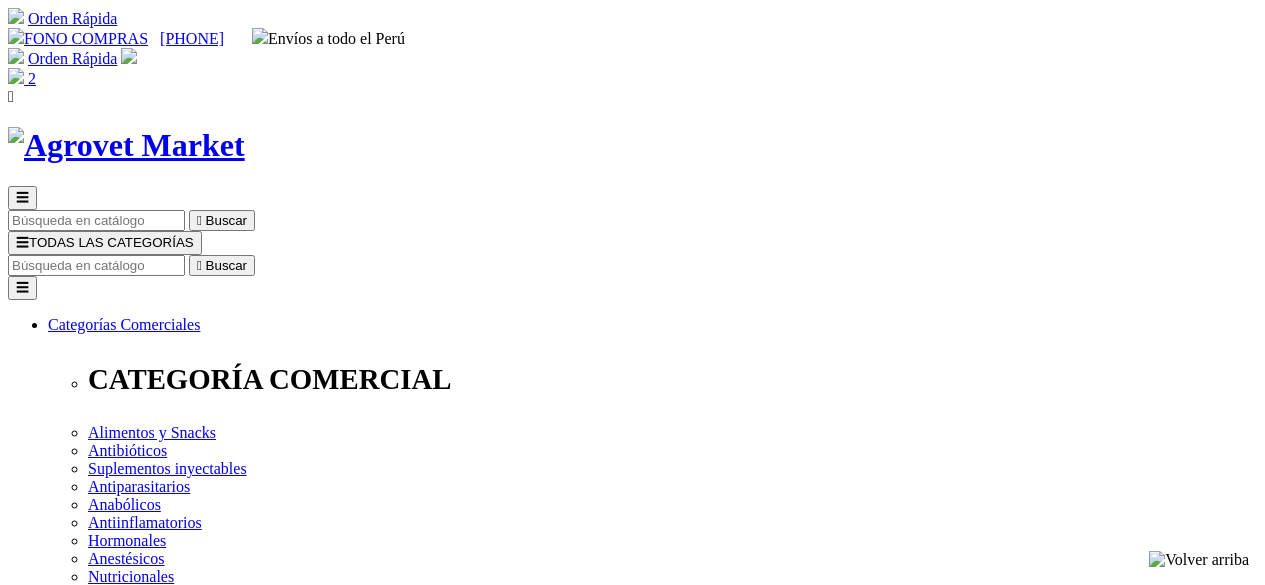 scroll, scrollTop: 0, scrollLeft: 0, axis: both 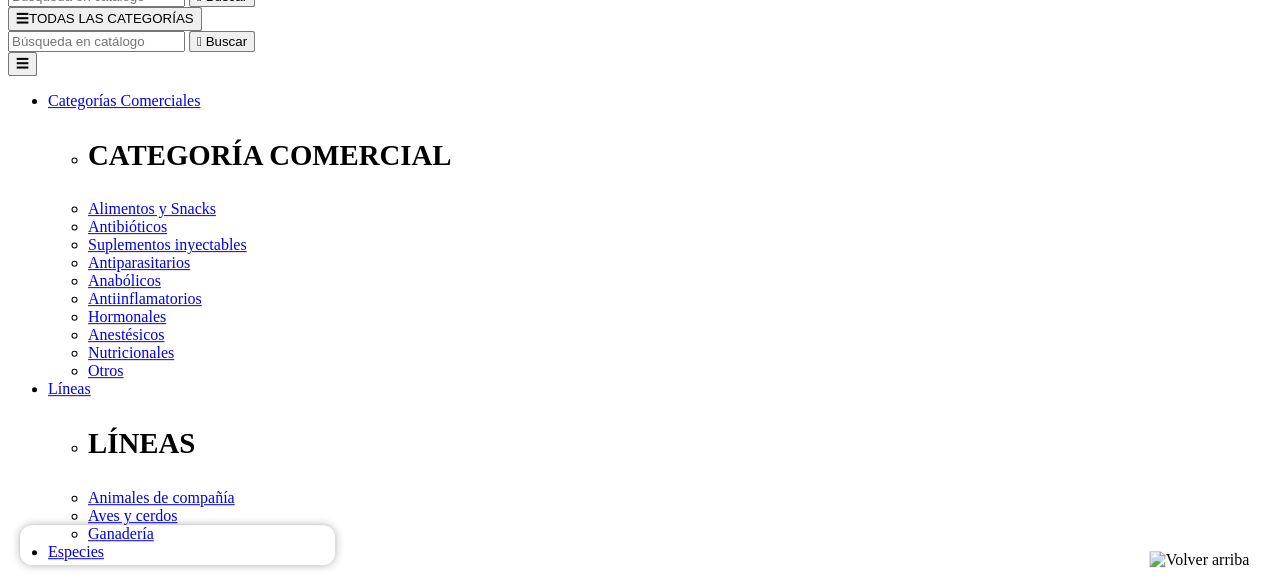 click on "Sra." at bounding box center [65, 2288] 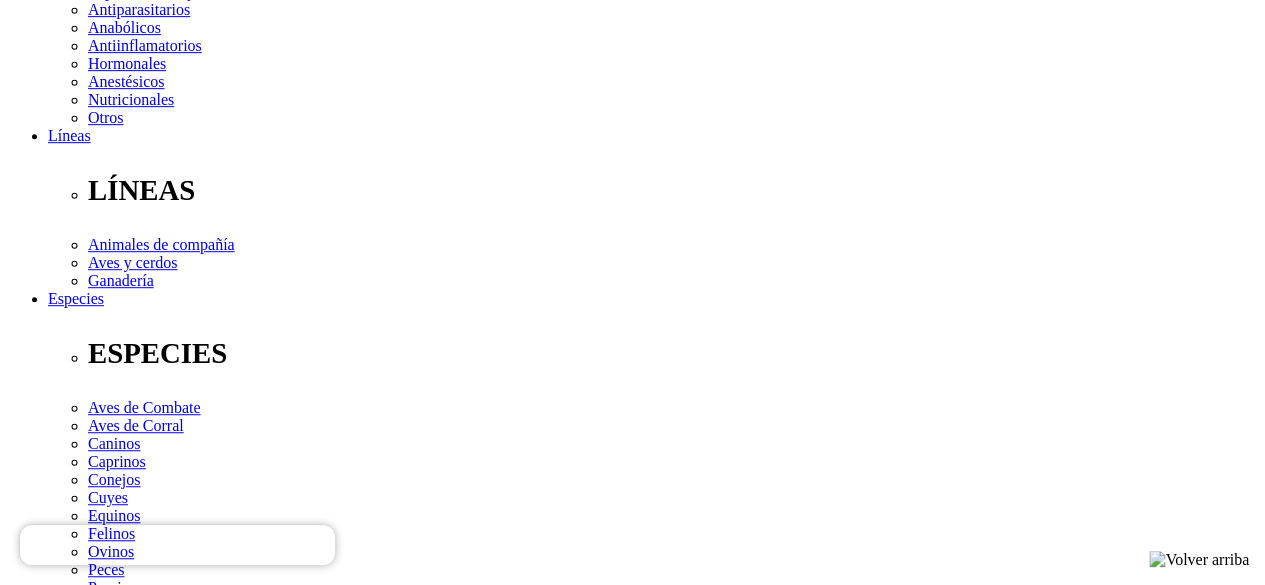 scroll, scrollTop: 524, scrollLeft: 0, axis: vertical 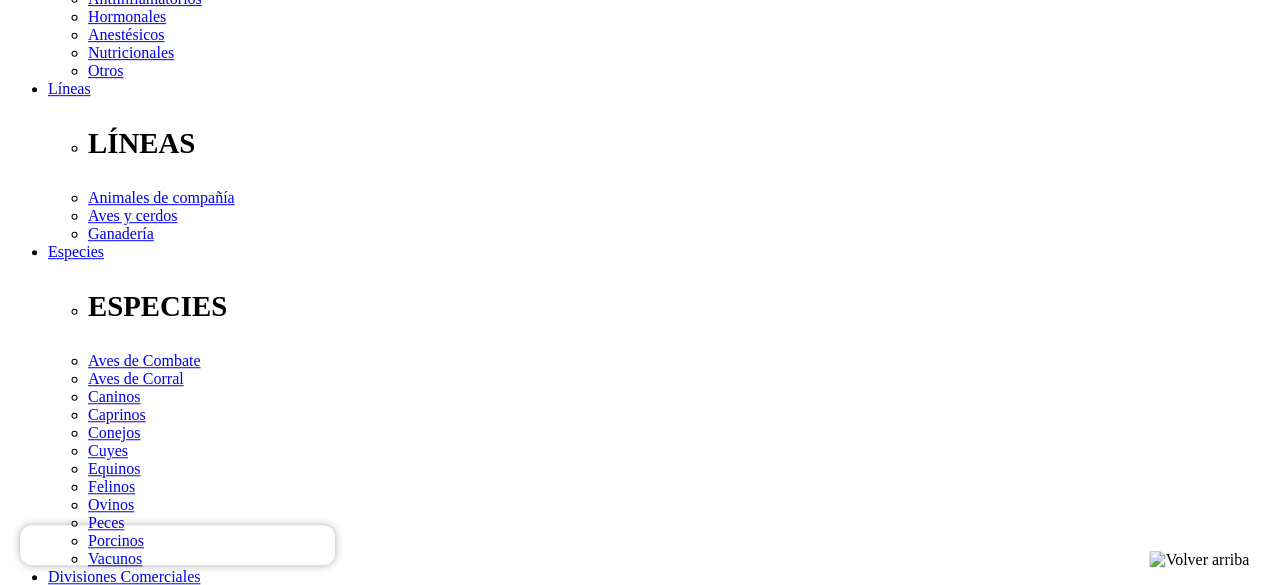 click at bounding box center (96, 2142) 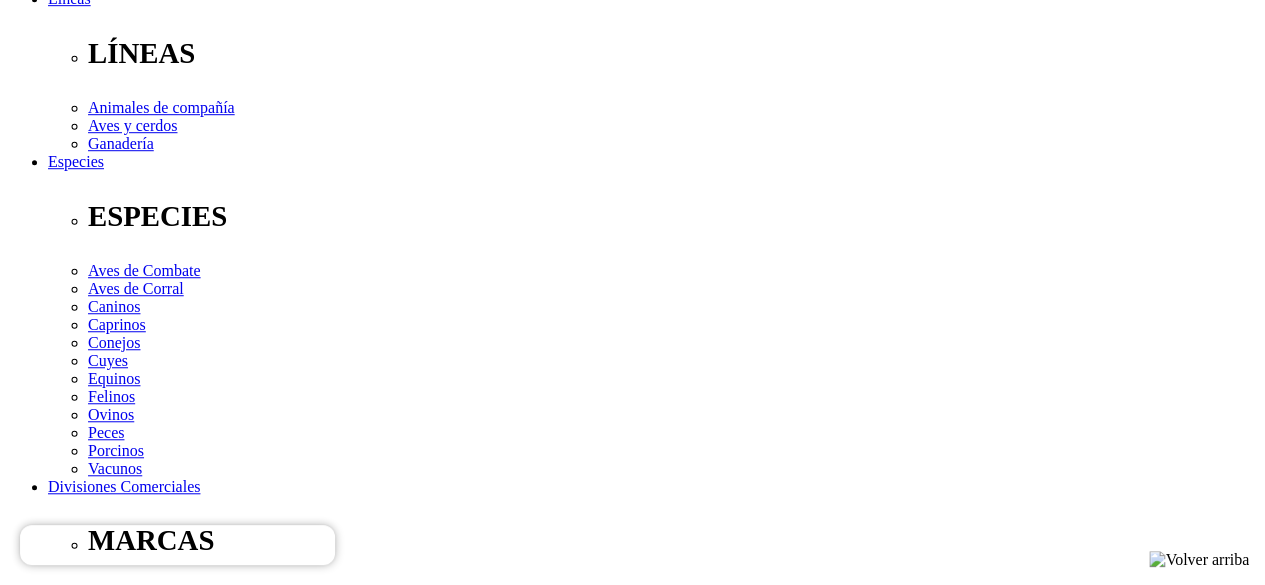 scroll, scrollTop: 724, scrollLeft: 0, axis: vertical 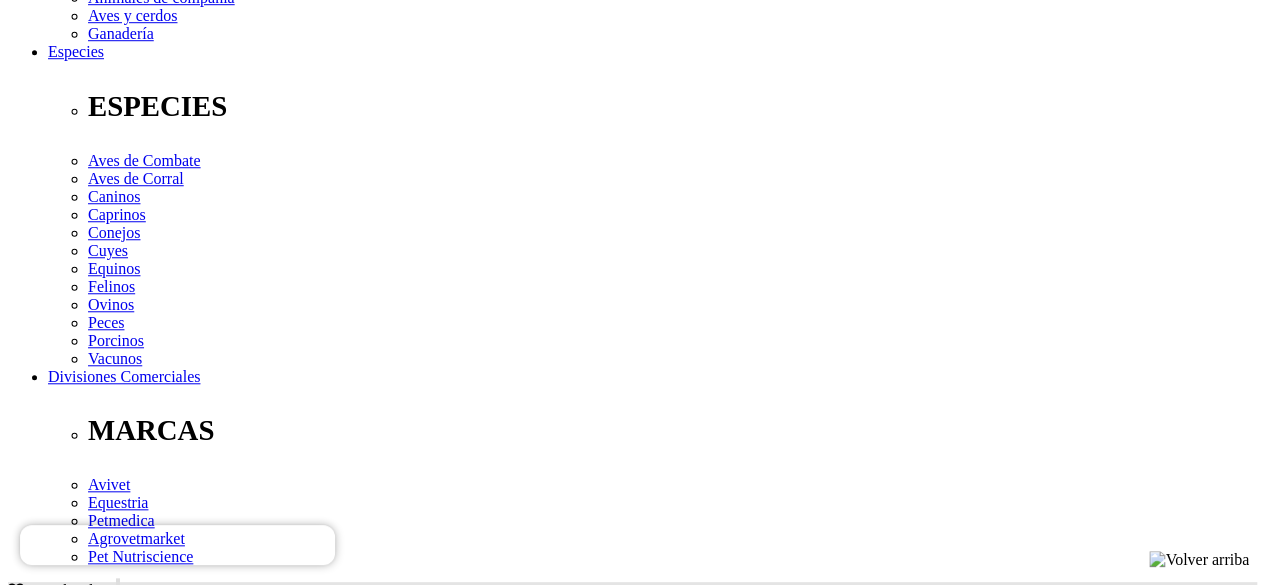 click at bounding box center (96, 2018) 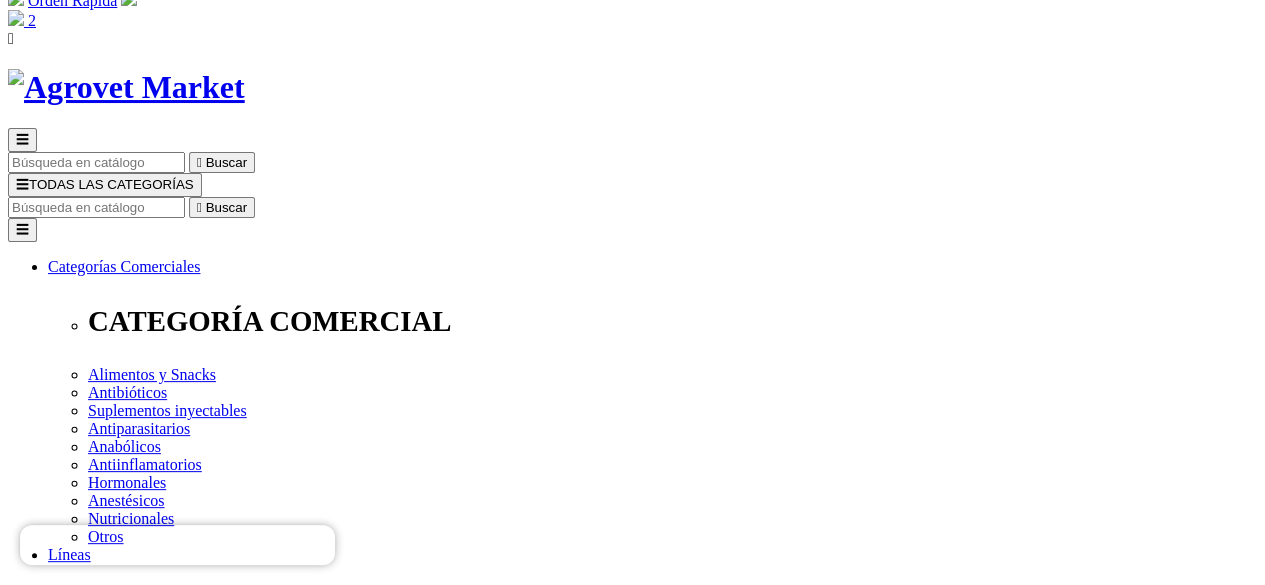 scroll, scrollTop: 0, scrollLeft: 0, axis: both 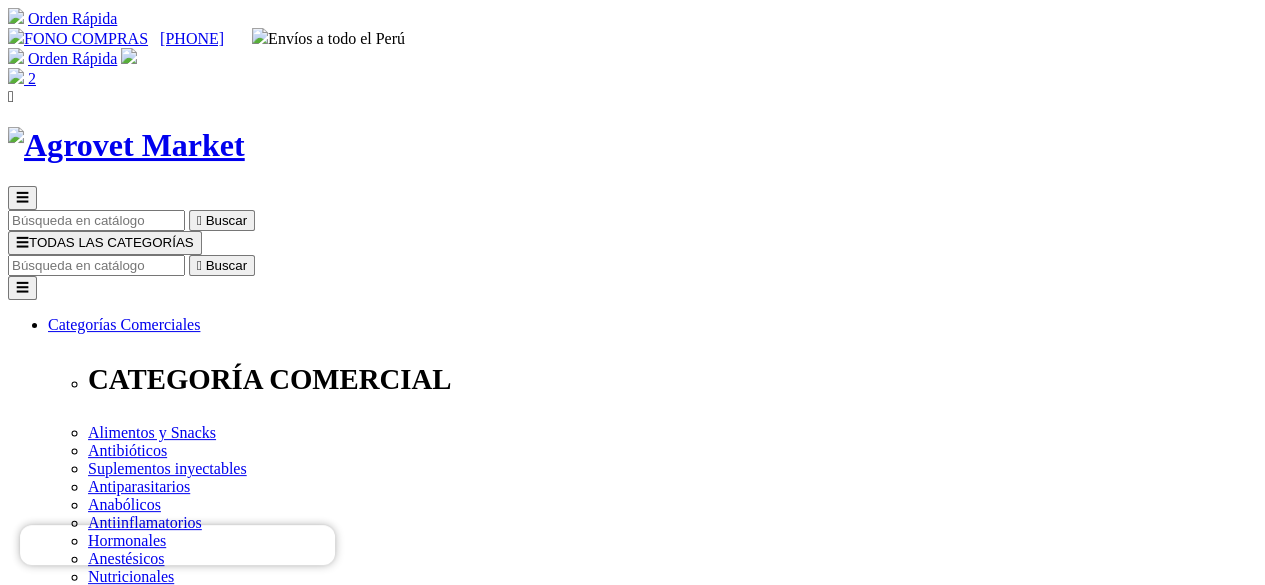 click on "Iniciar sesión" at bounding box center [91, 2459] 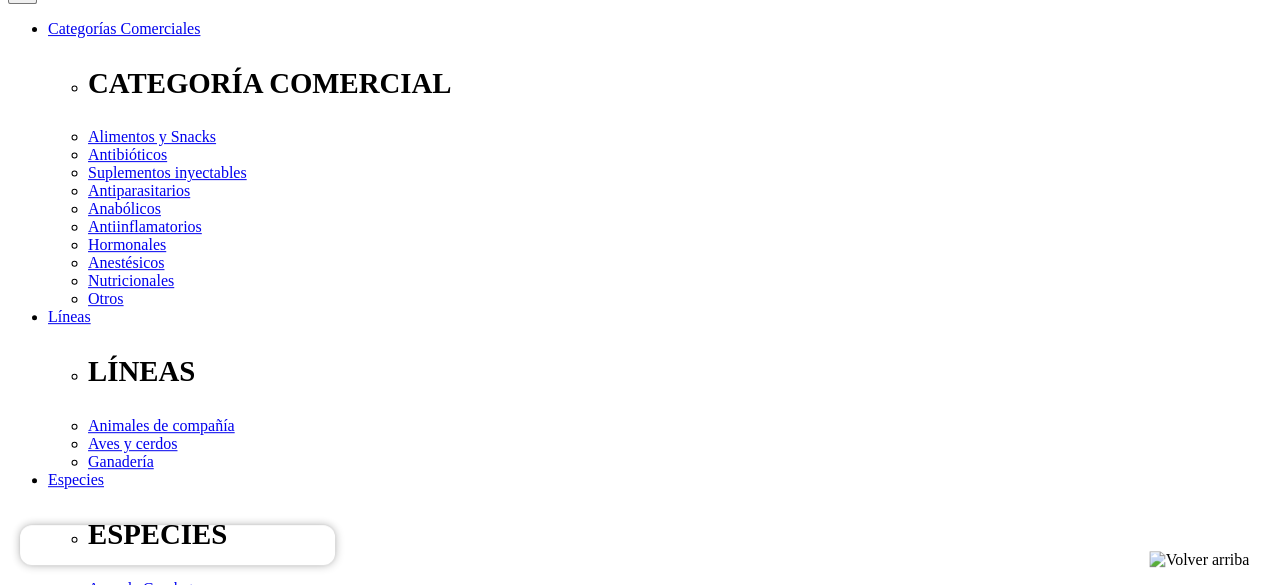 scroll, scrollTop: 300, scrollLeft: 0, axis: vertical 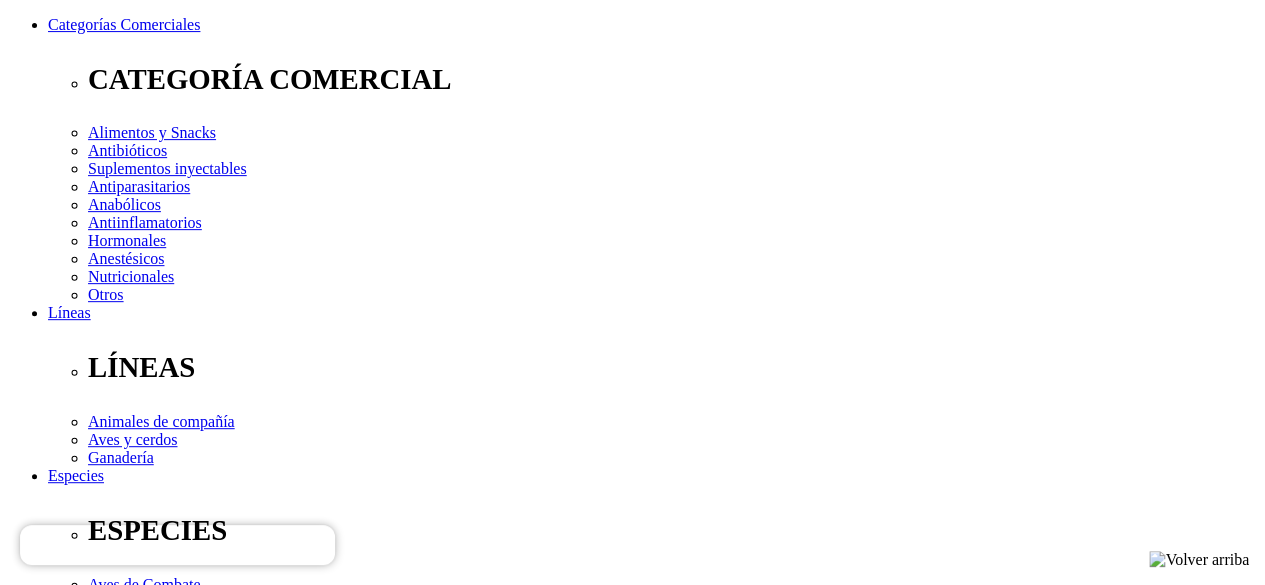 click at bounding box center (96, 2769) 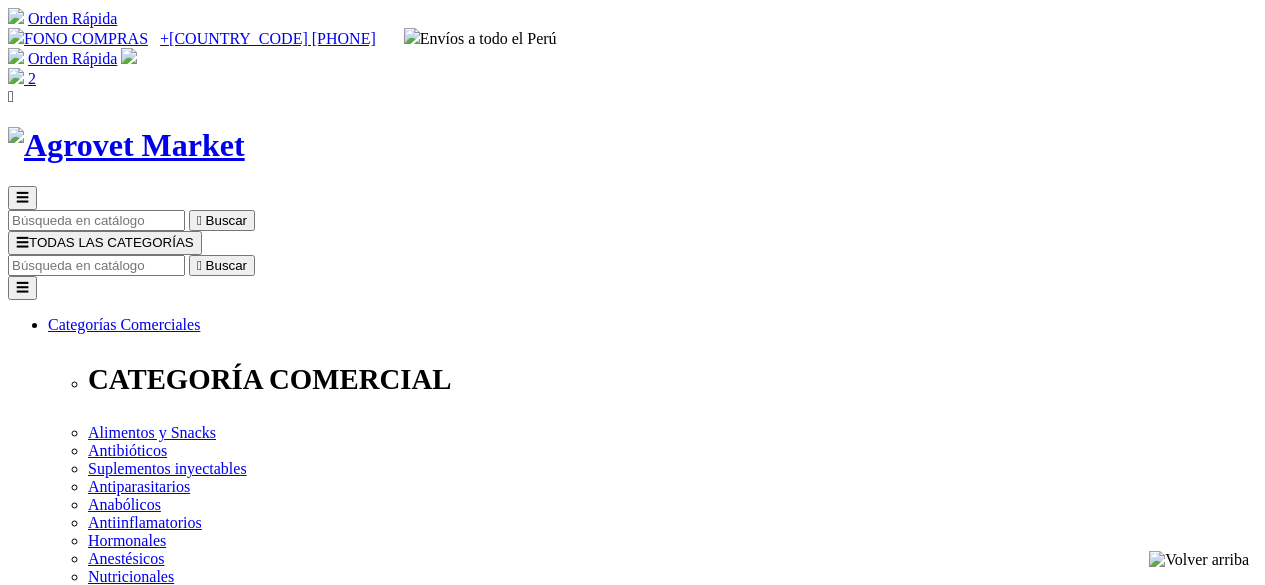 scroll, scrollTop: 0, scrollLeft: 0, axis: both 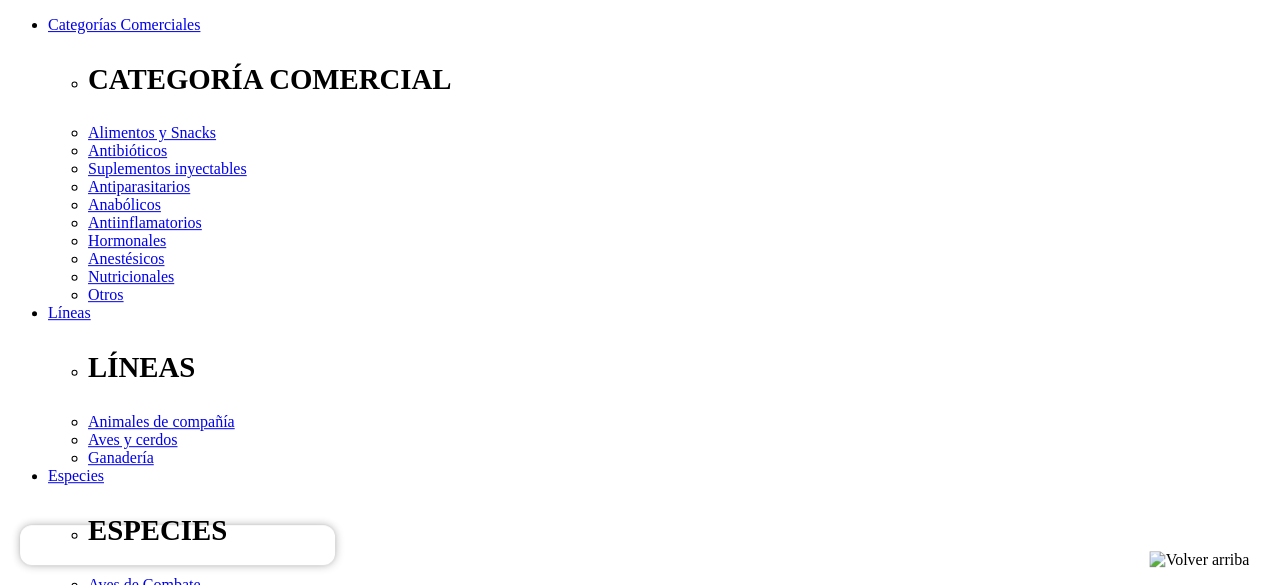 click on "Continuar" at bounding box center (45, 2898) 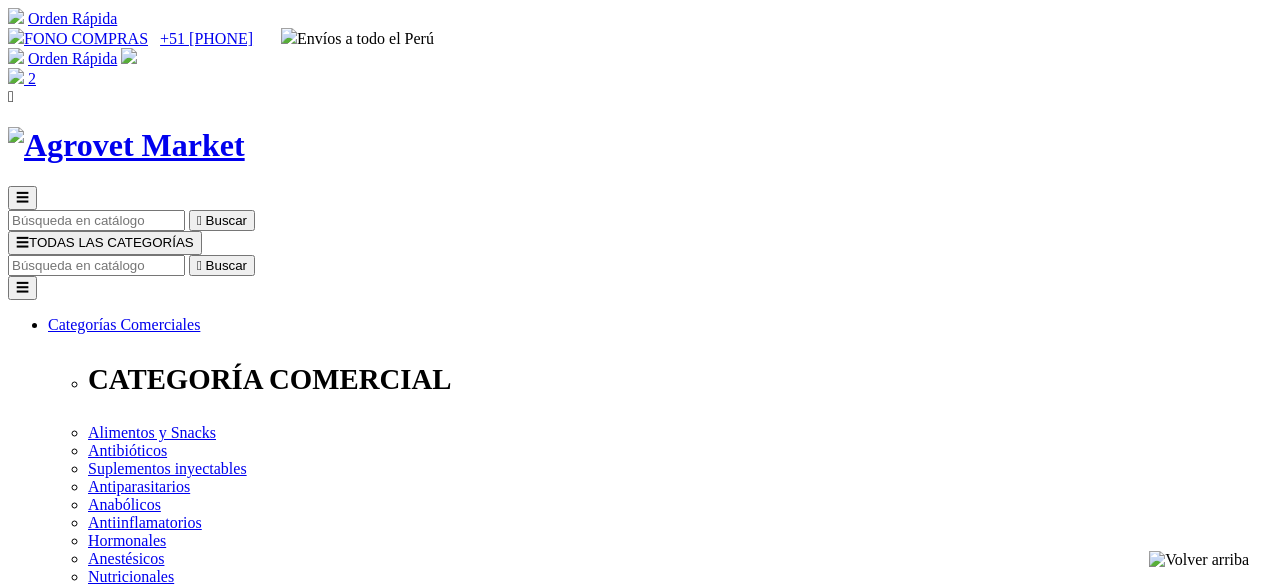 scroll, scrollTop: 0, scrollLeft: 0, axis: both 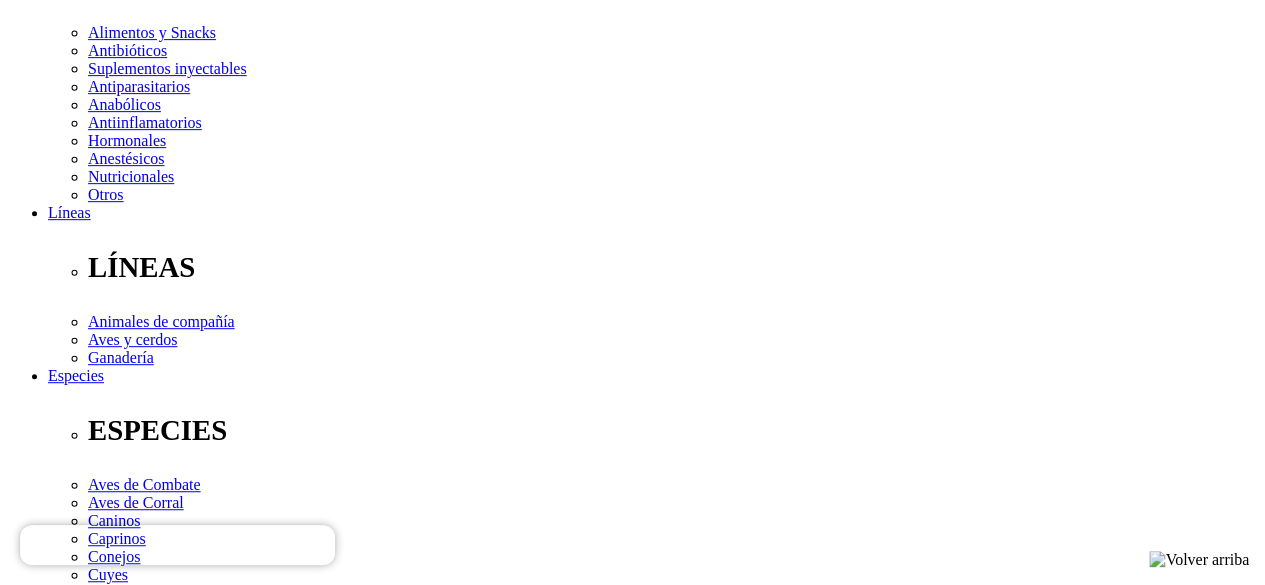 click on "Mostrar" at bounding box center [661, 2750] 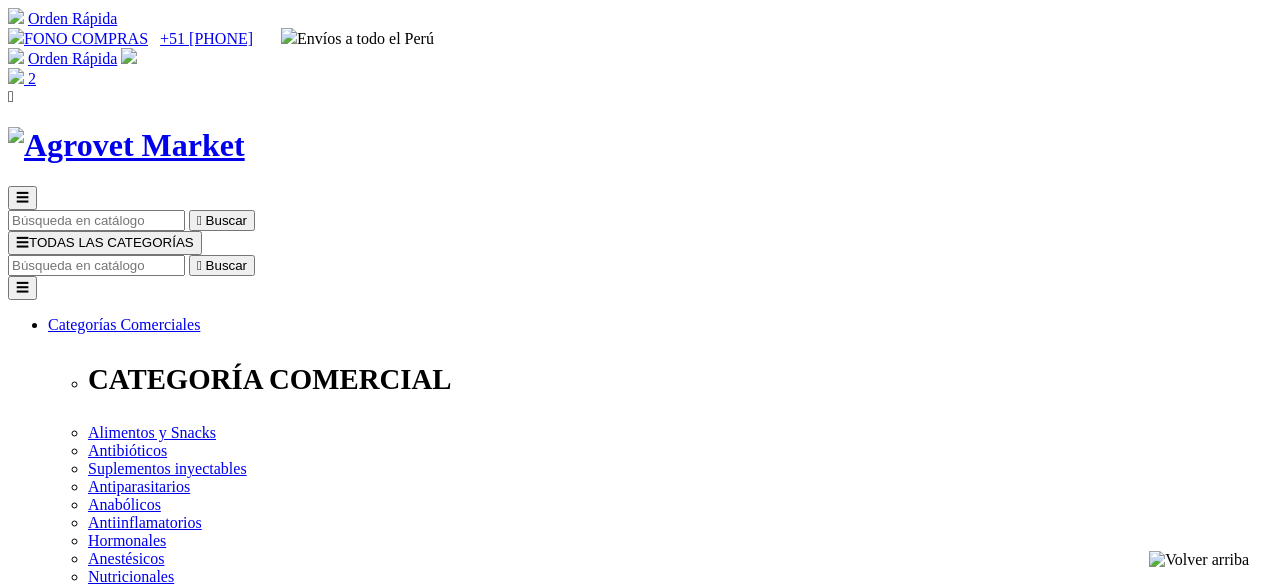 scroll, scrollTop: 0, scrollLeft: 0, axis: both 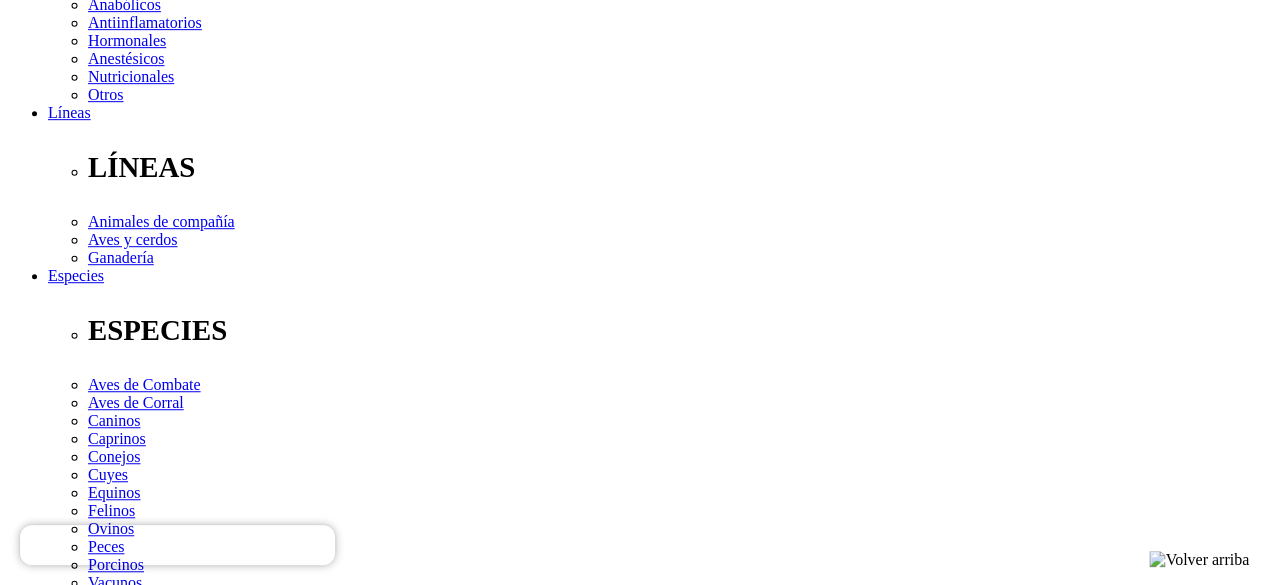 click on "¿Olvidó su contraseña?" at bounding box center [82, 2678] 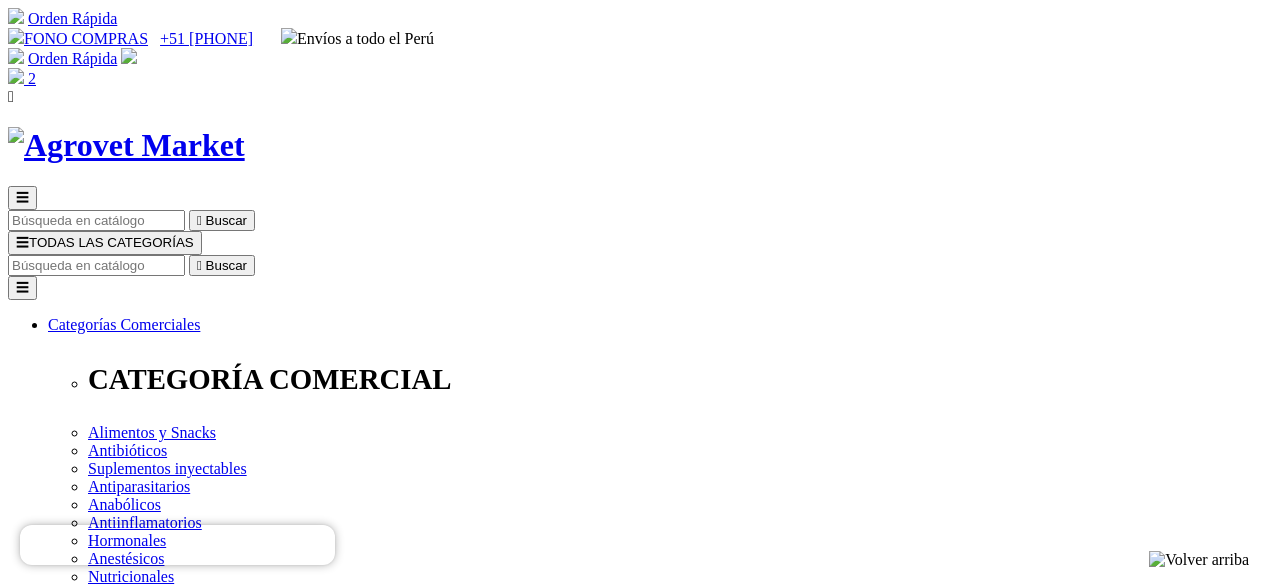 scroll, scrollTop: 0, scrollLeft: 0, axis: both 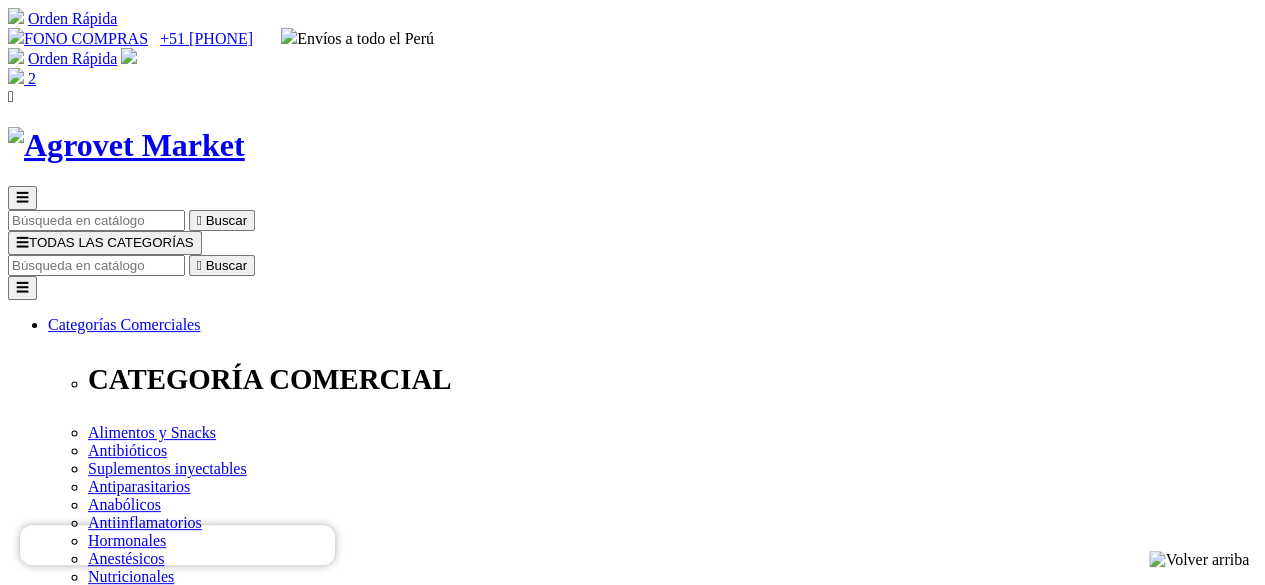 click at bounding box center (96, 2296) 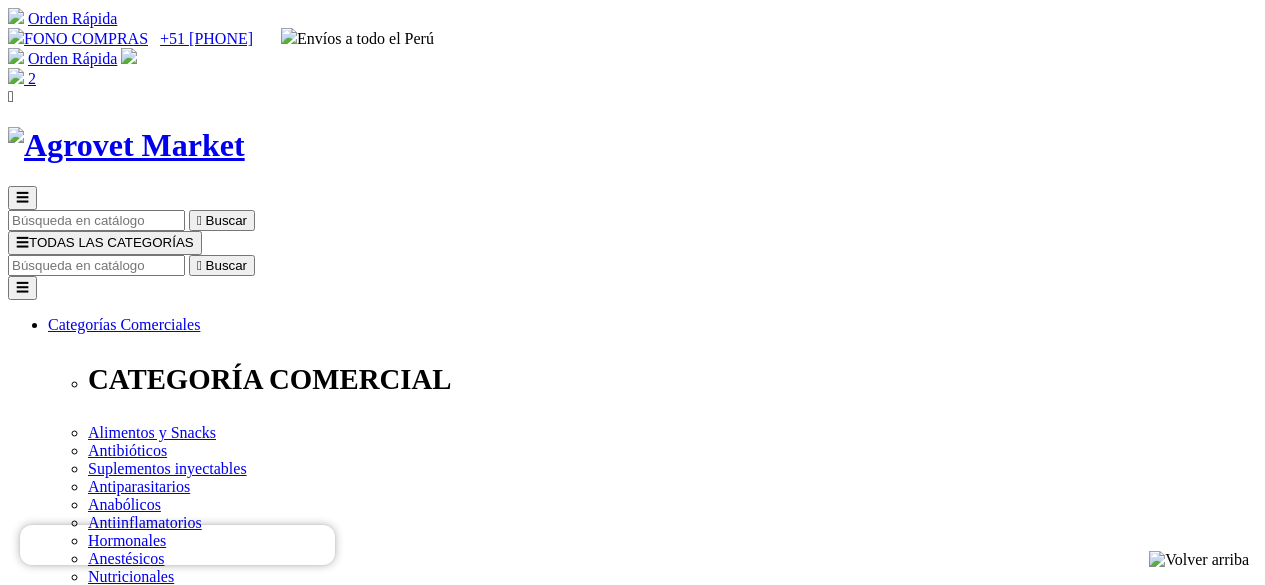 scroll, scrollTop: 0, scrollLeft: 0, axis: both 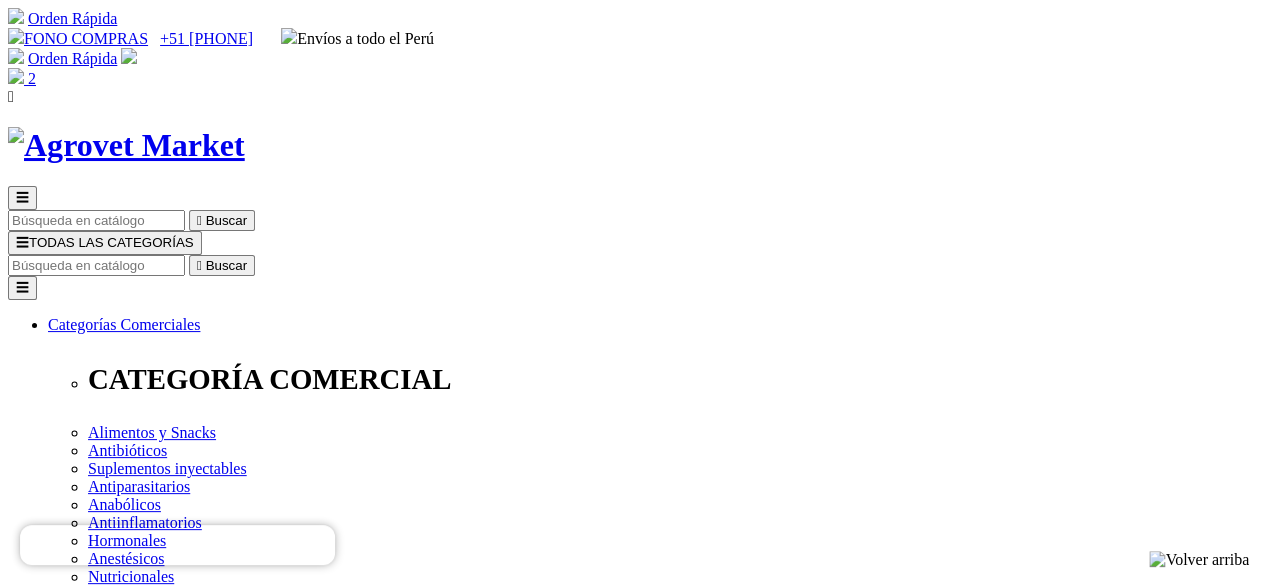 click on "Volver a inicio" at bounding box center [95, 3505] 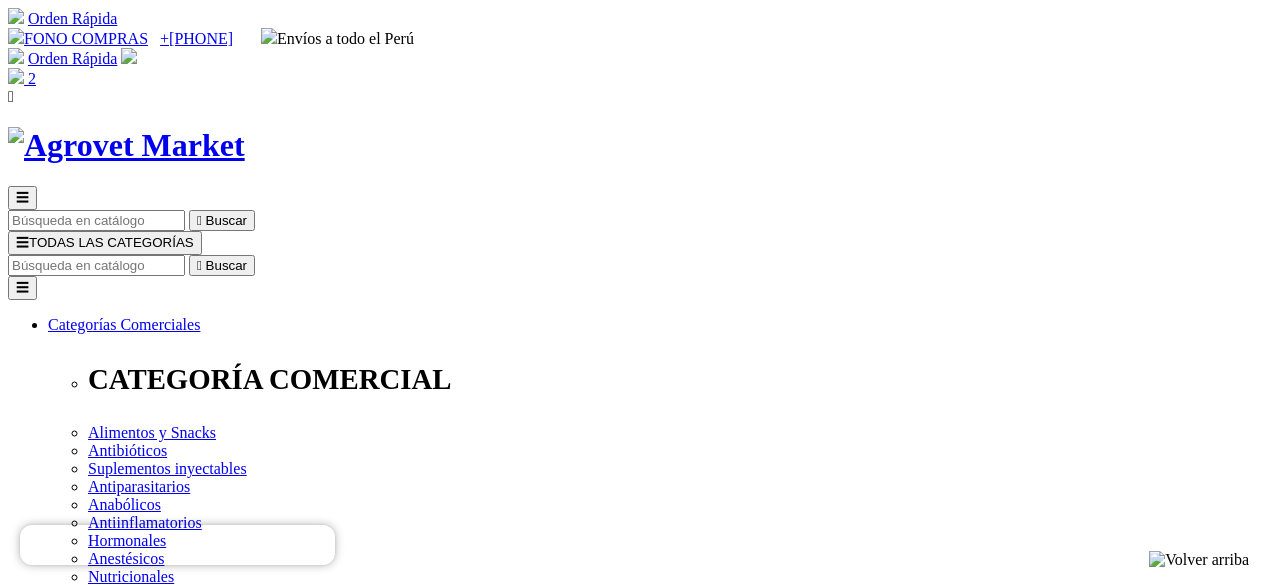click at bounding box center [96, 2336] 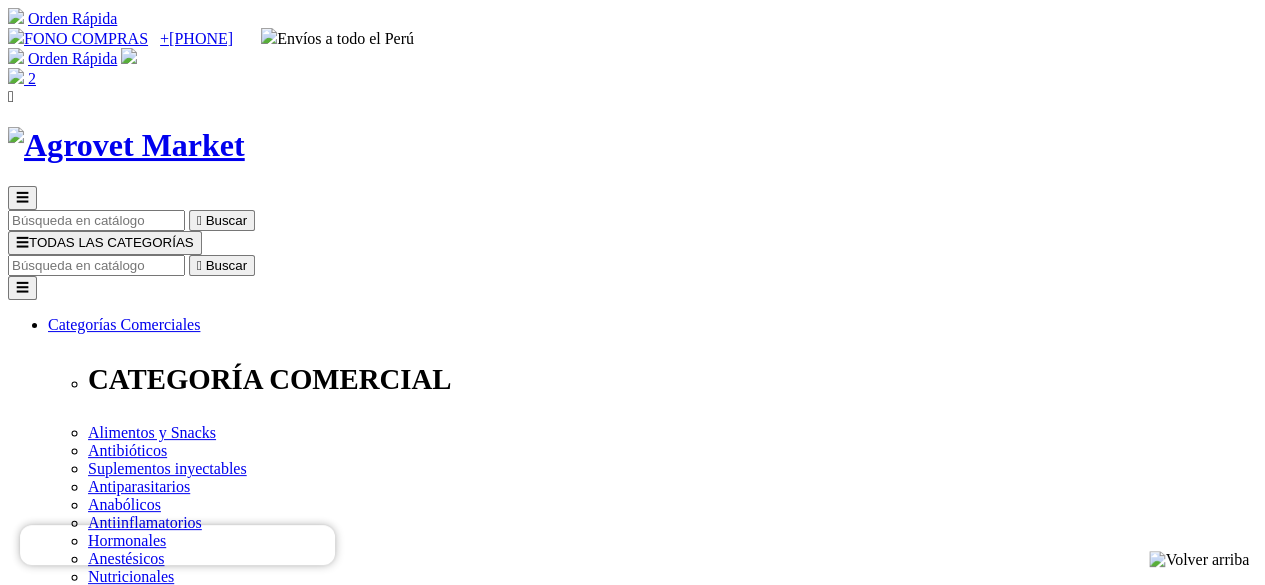 scroll, scrollTop: 0, scrollLeft: 0, axis: both 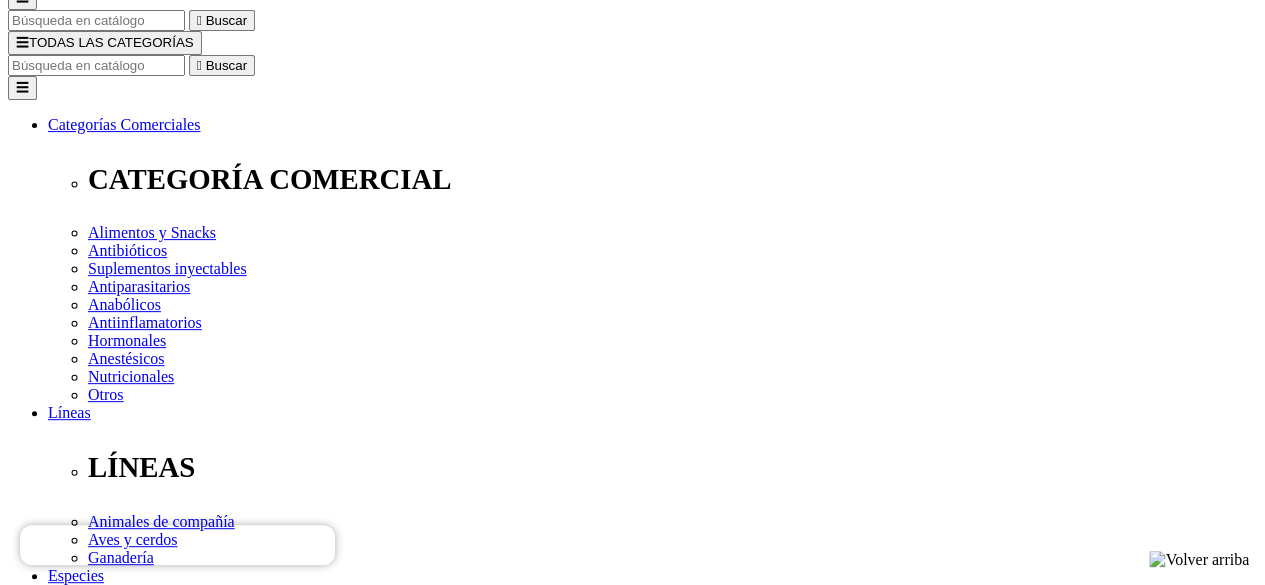 click on "Iniciar sesión" at bounding box center [55, 2231] 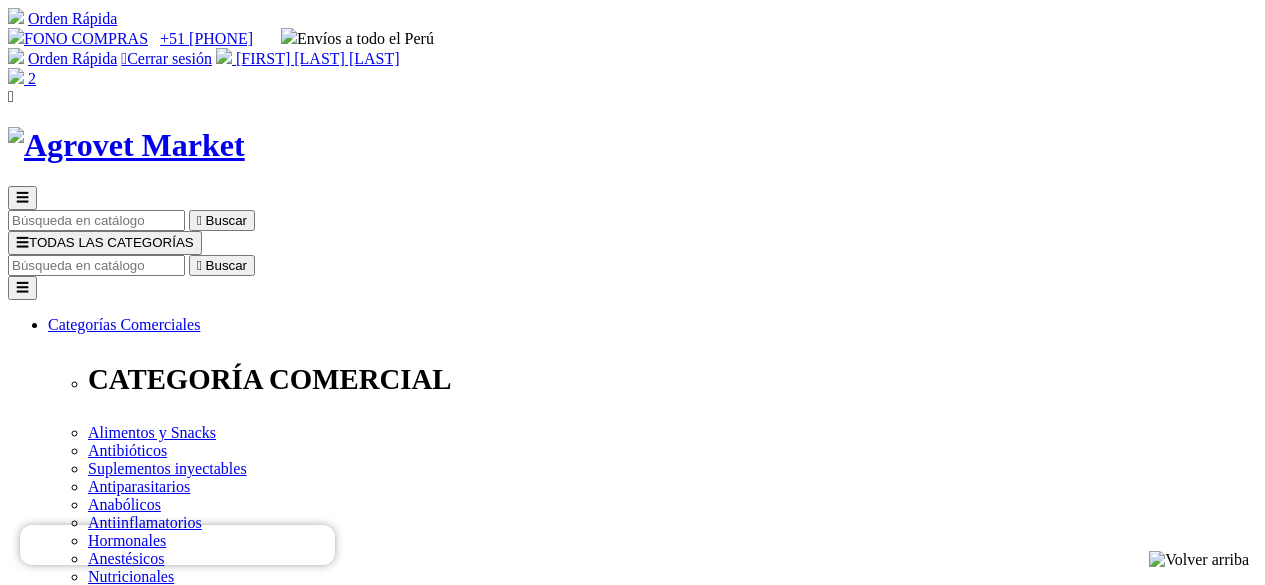 scroll, scrollTop: 0, scrollLeft: 0, axis: both 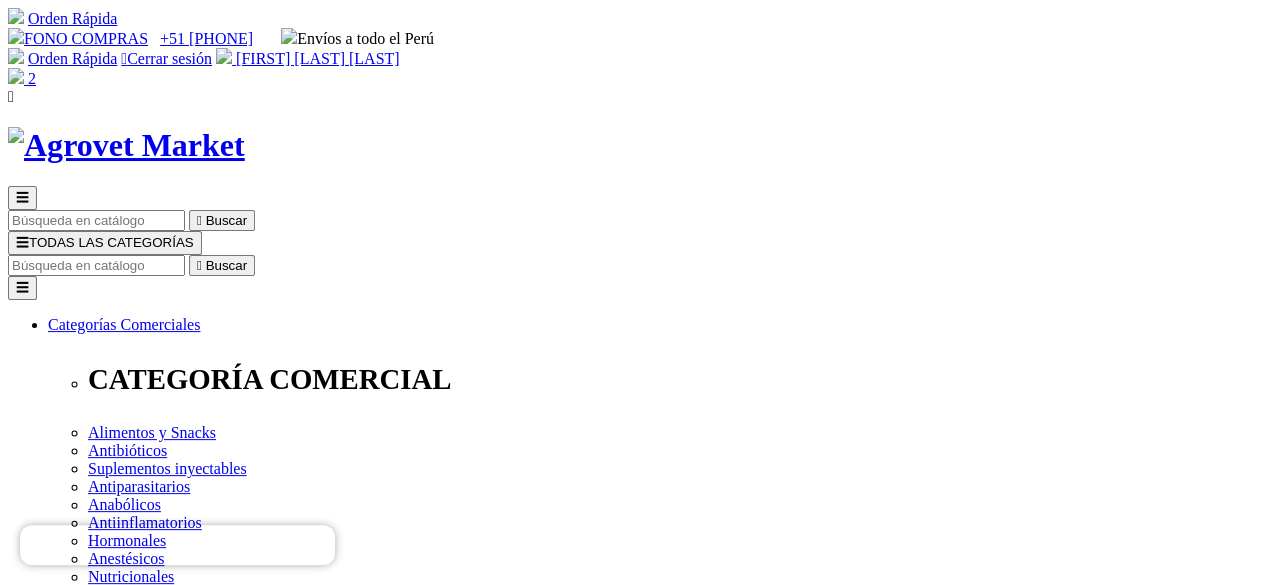 click on "2" at bounding box center (32, 78) 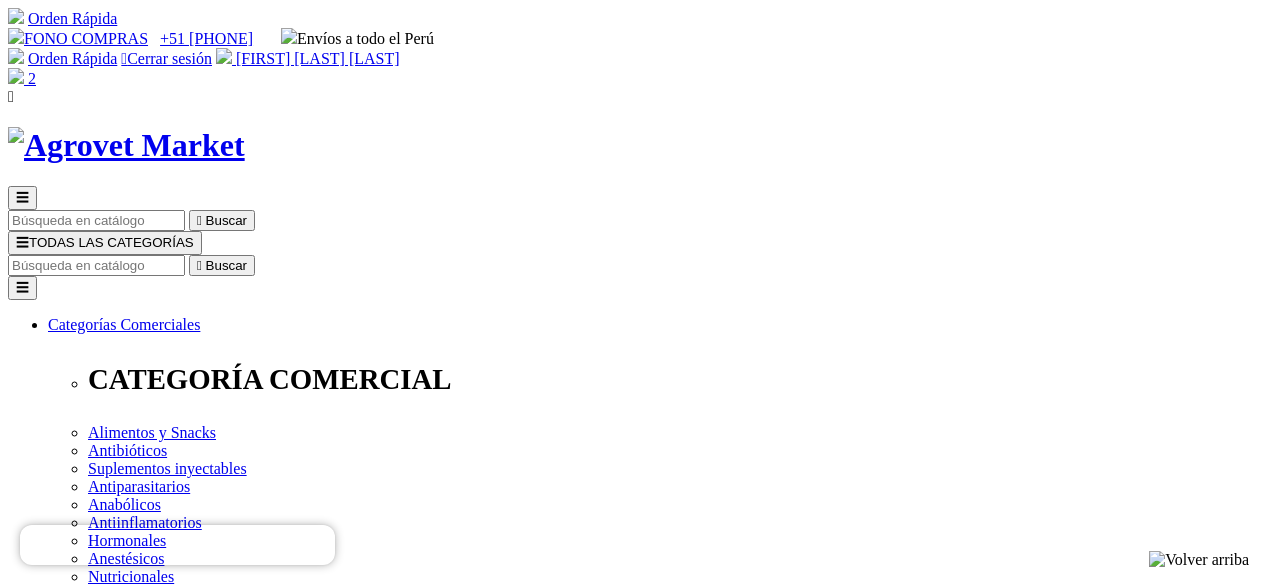 scroll, scrollTop: 0, scrollLeft: 0, axis: both 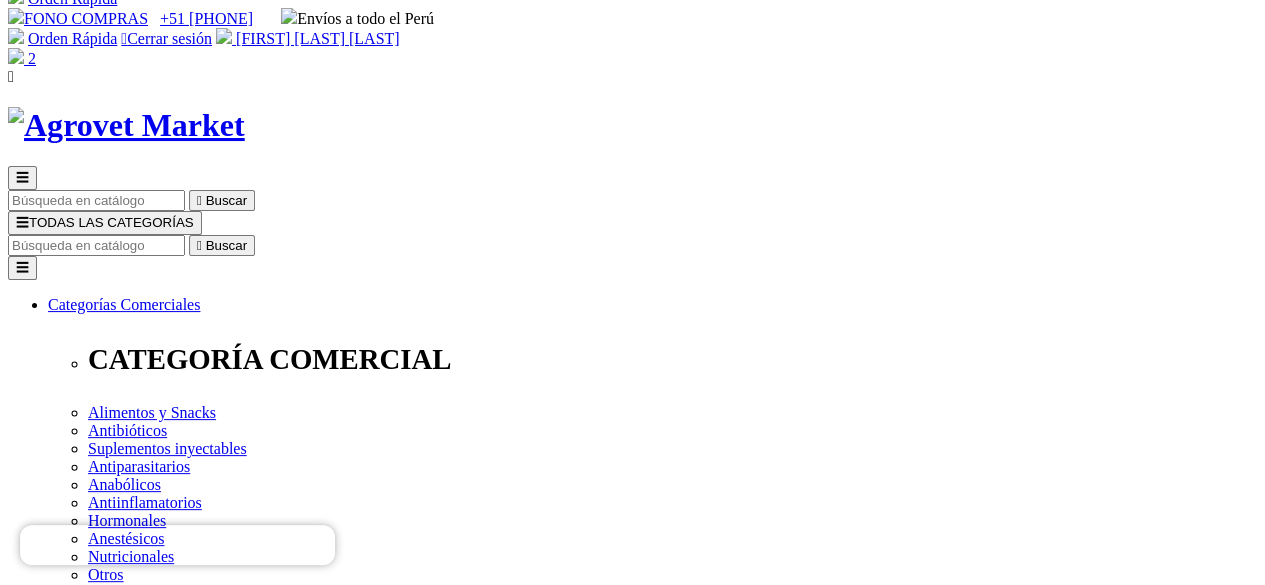 click on "Pagar" at bounding box center [26, 2943] 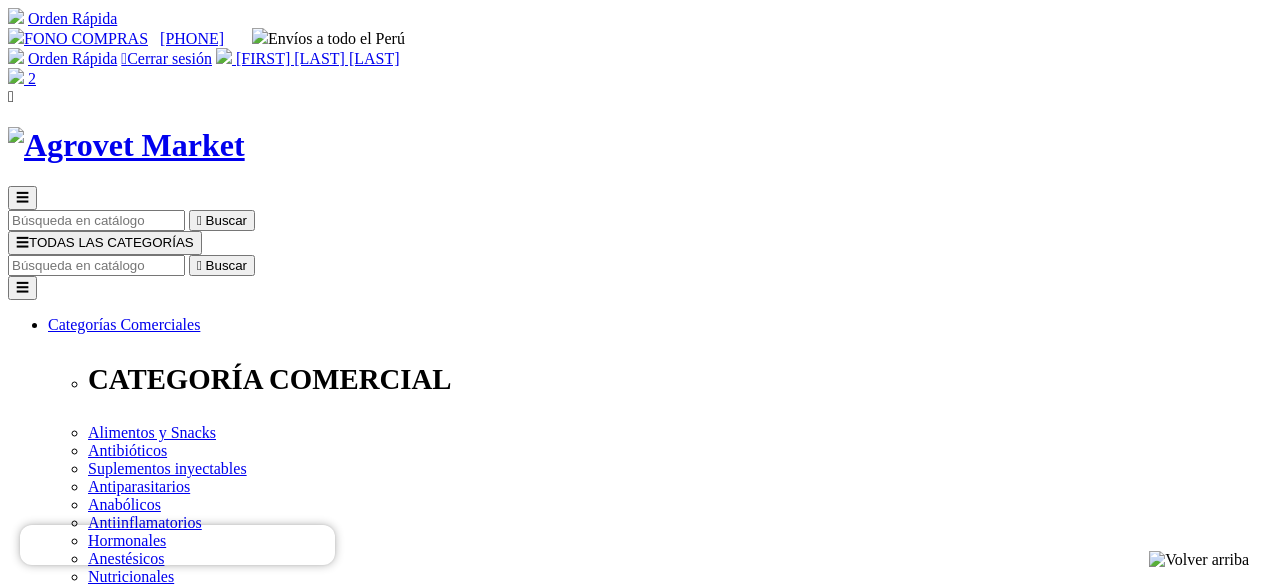 scroll, scrollTop: 0, scrollLeft: 0, axis: both 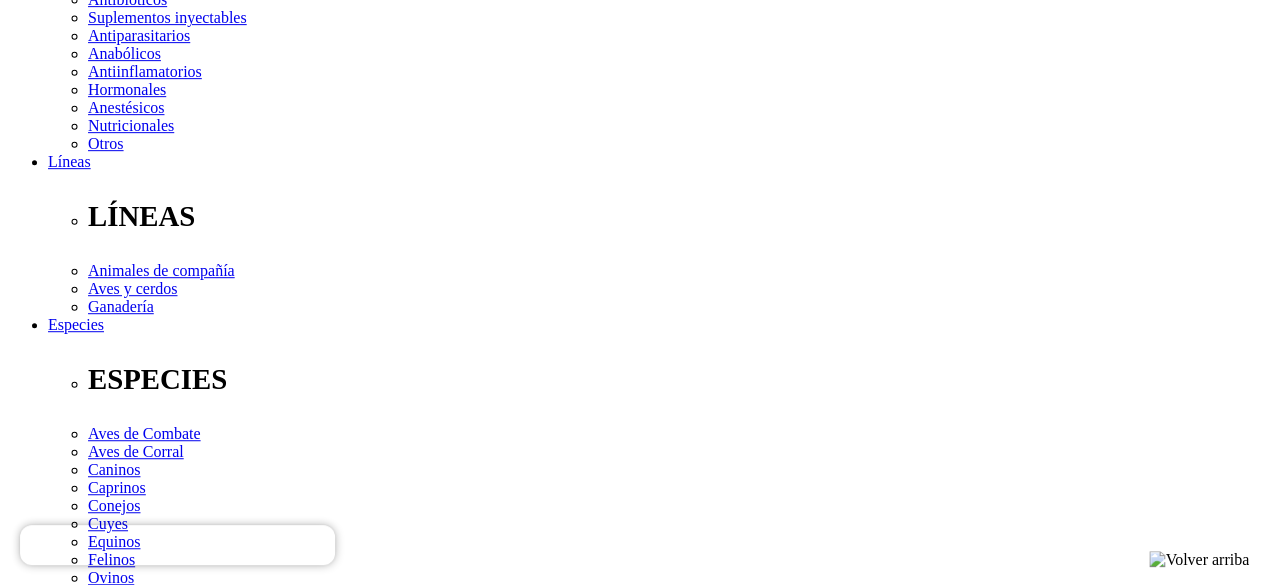 click on " Añadir nueva dirección" at bounding box center [86, 2387] 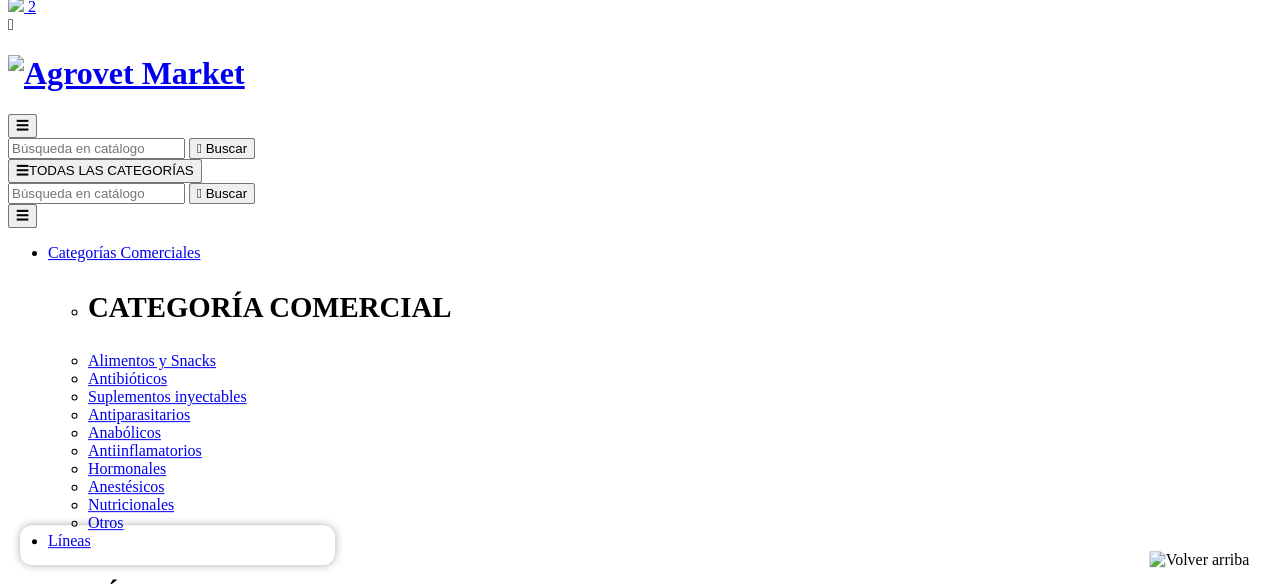 scroll, scrollTop: 0, scrollLeft: 0, axis: both 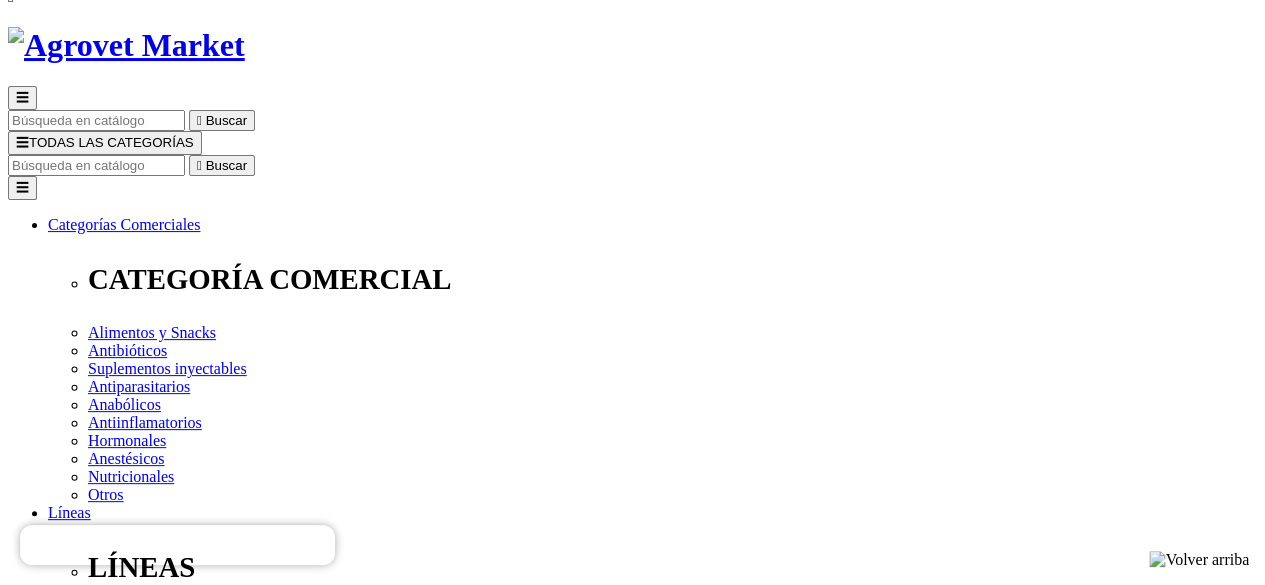 click on "-- por favor, seleccione --
[STATE]
[STATE]
[STATE]
[STATE]
[STATE]
[STATE]
[STATE]
[STATE]
[STATE]
[STATE]
[STATE]
[STATE]
[STATE]
[STATE]
[STATE]
[STATE]
[STATE]
[STATE]
[STATE]
[STATE]
[STATE]
[STATE]
[STATE]
[STATE]" at bounding box center (93, 2559) 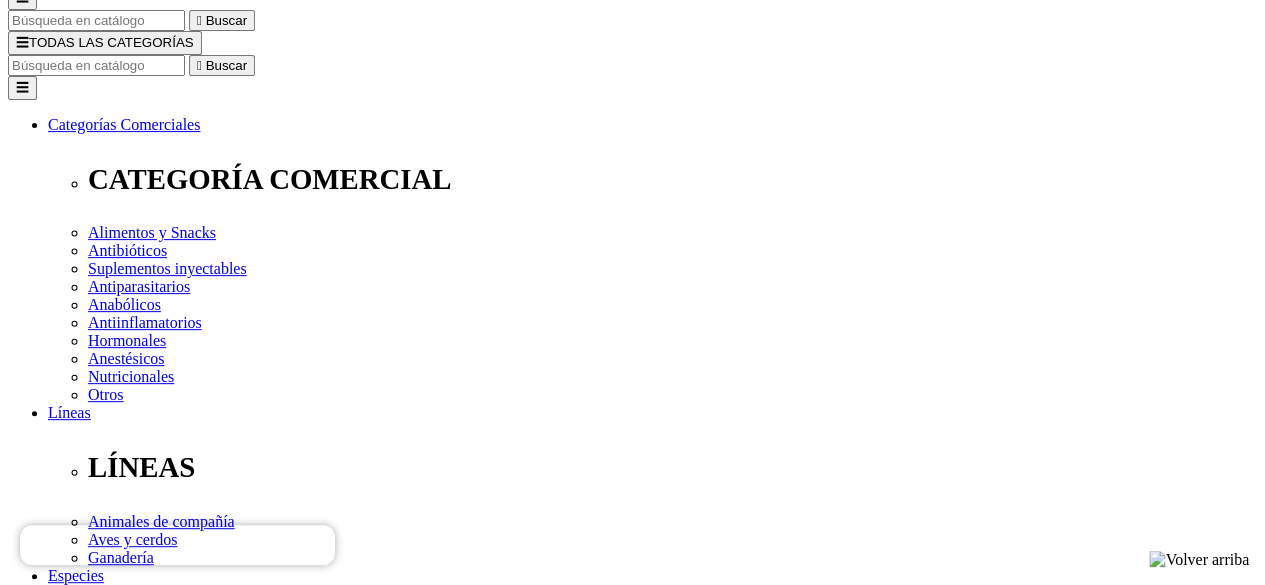click on "[NAME] [NAME] [NAME]" at bounding box center (93, 2496) 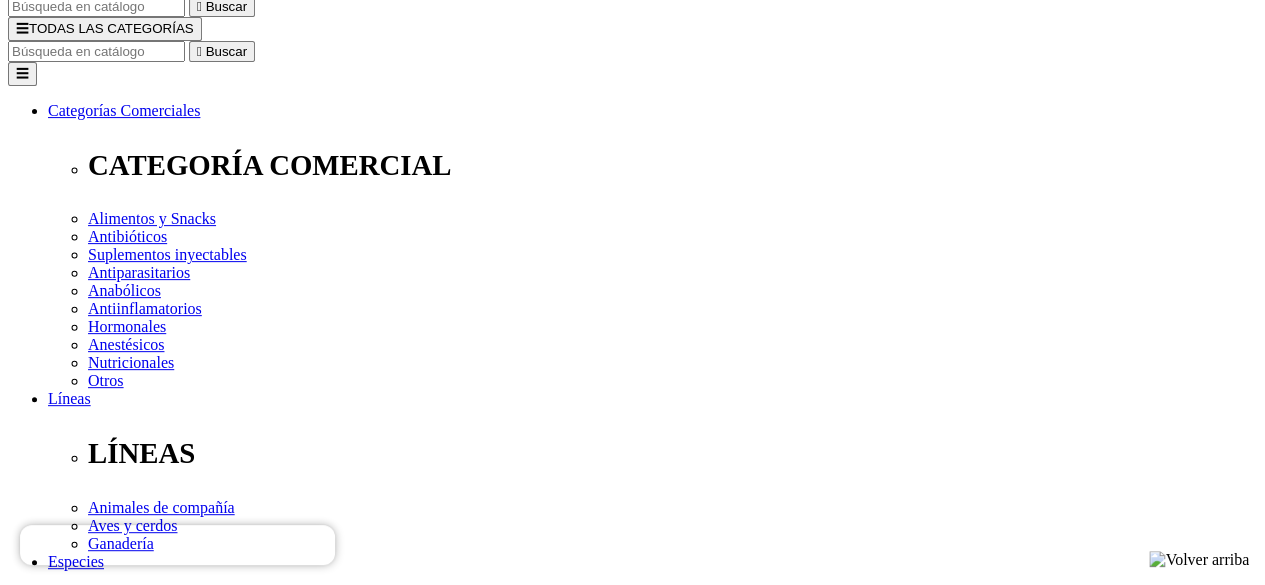 scroll, scrollTop: 400, scrollLeft: 0, axis: vertical 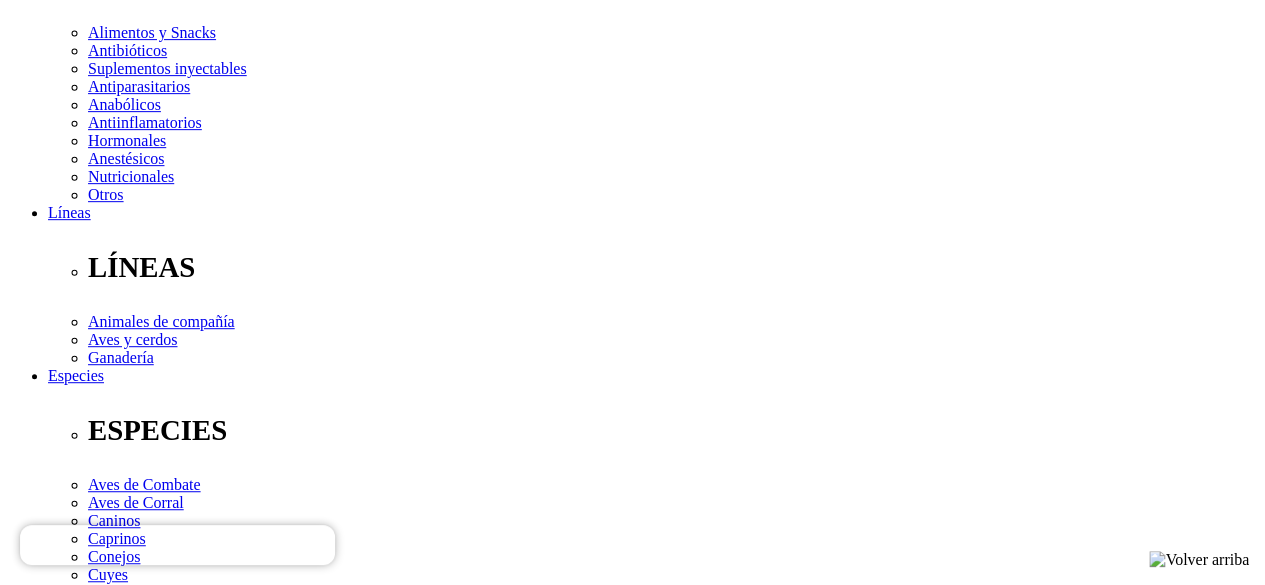 click at bounding box center (96, 2371) 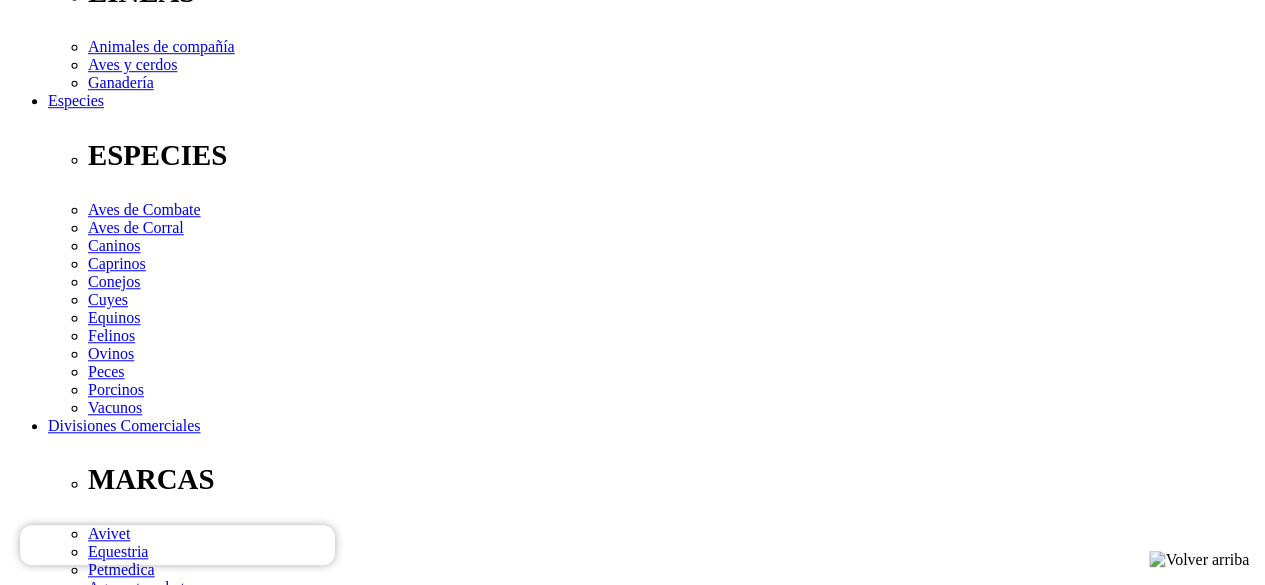 scroll, scrollTop: 700, scrollLeft: 0, axis: vertical 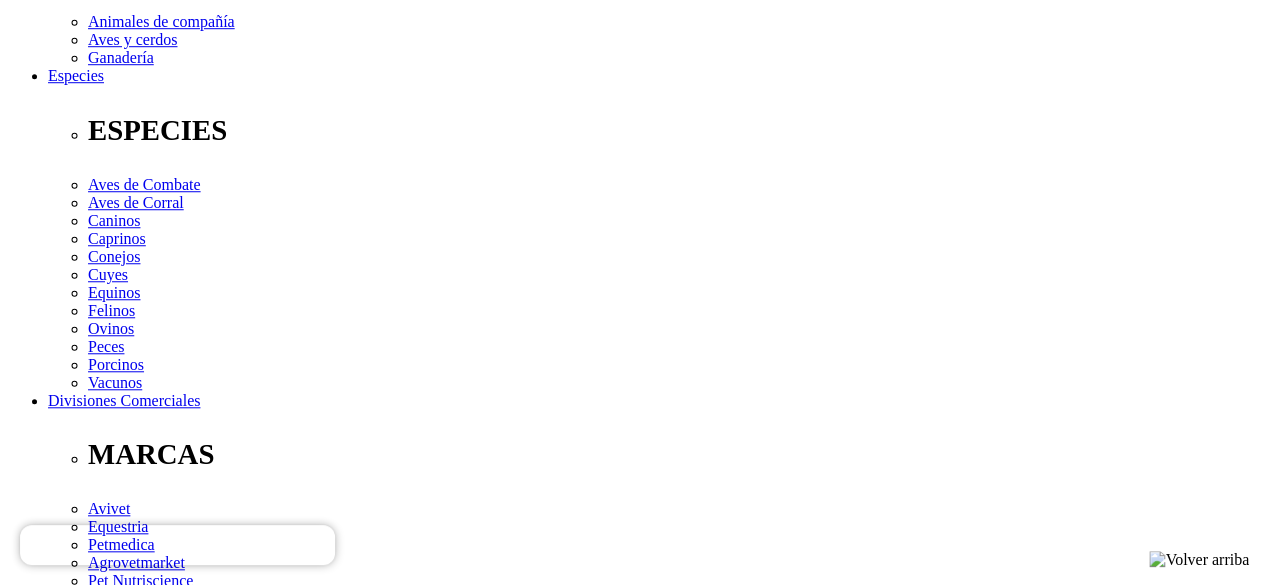click at bounding box center [96, 2225] 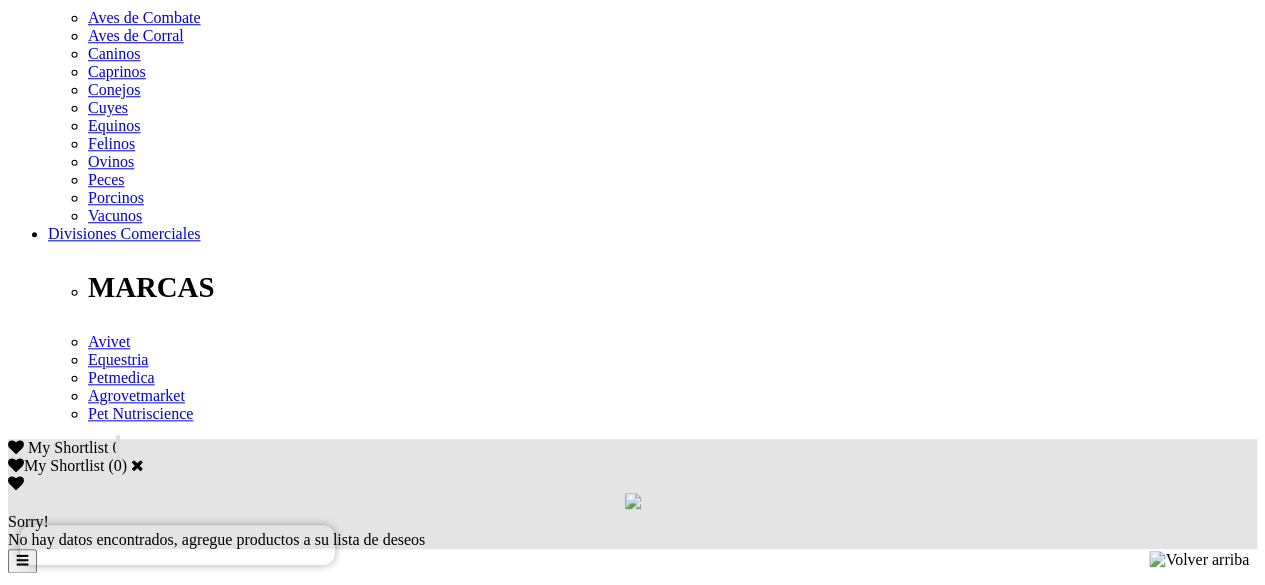 scroll, scrollTop: 900, scrollLeft: 0, axis: vertical 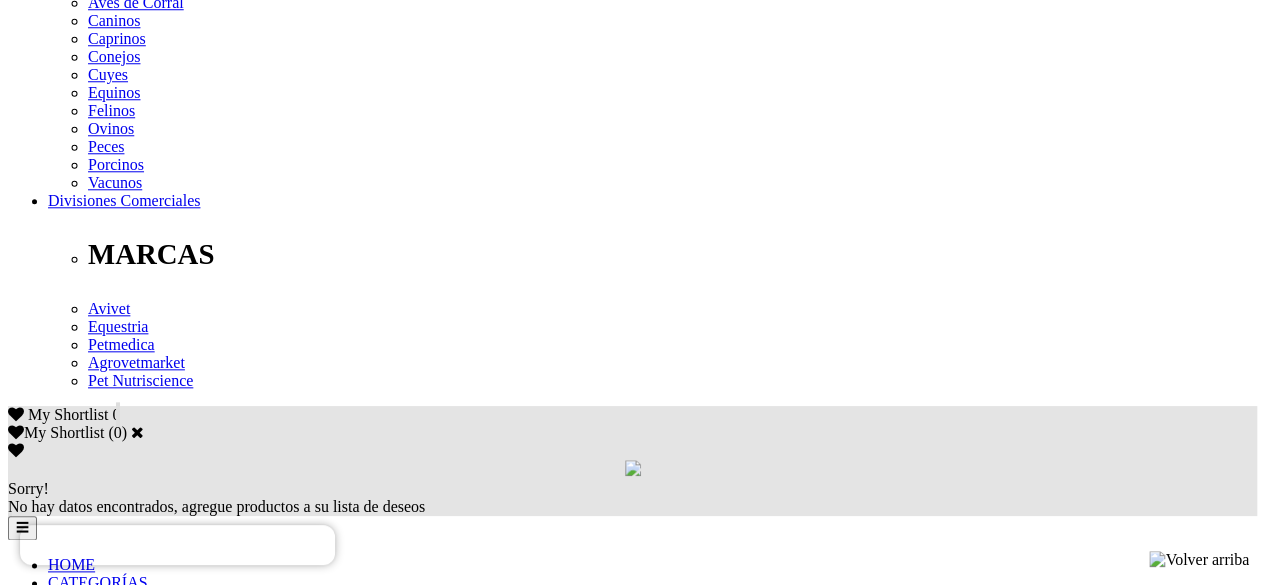 click at bounding box center [96, 2139] 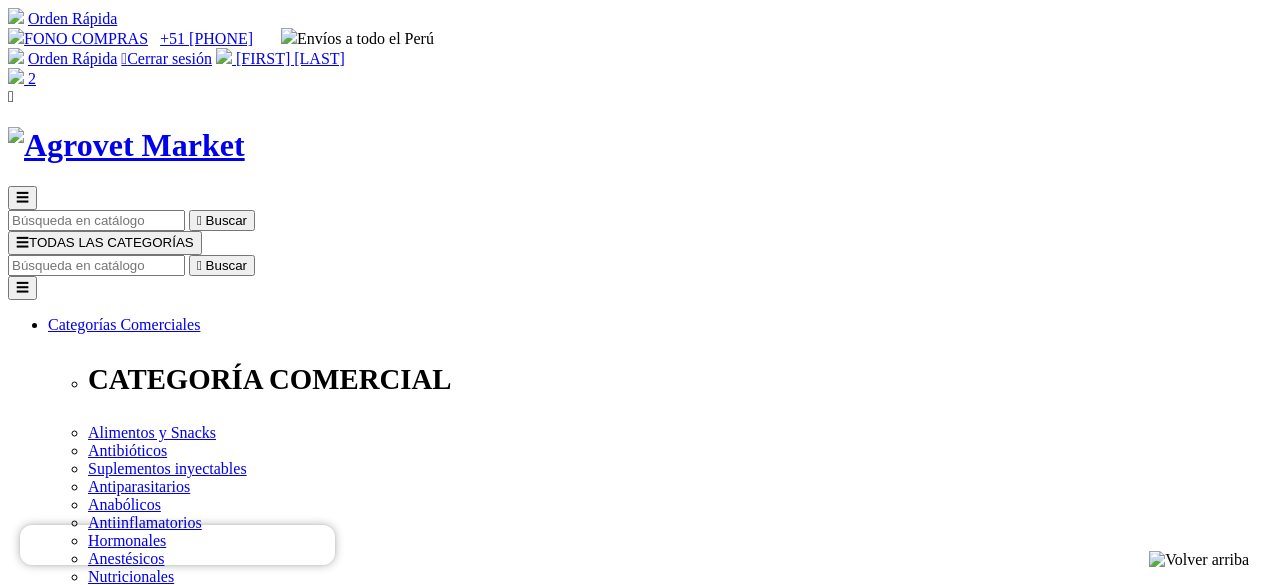 scroll, scrollTop: 0, scrollLeft: 0, axis: both 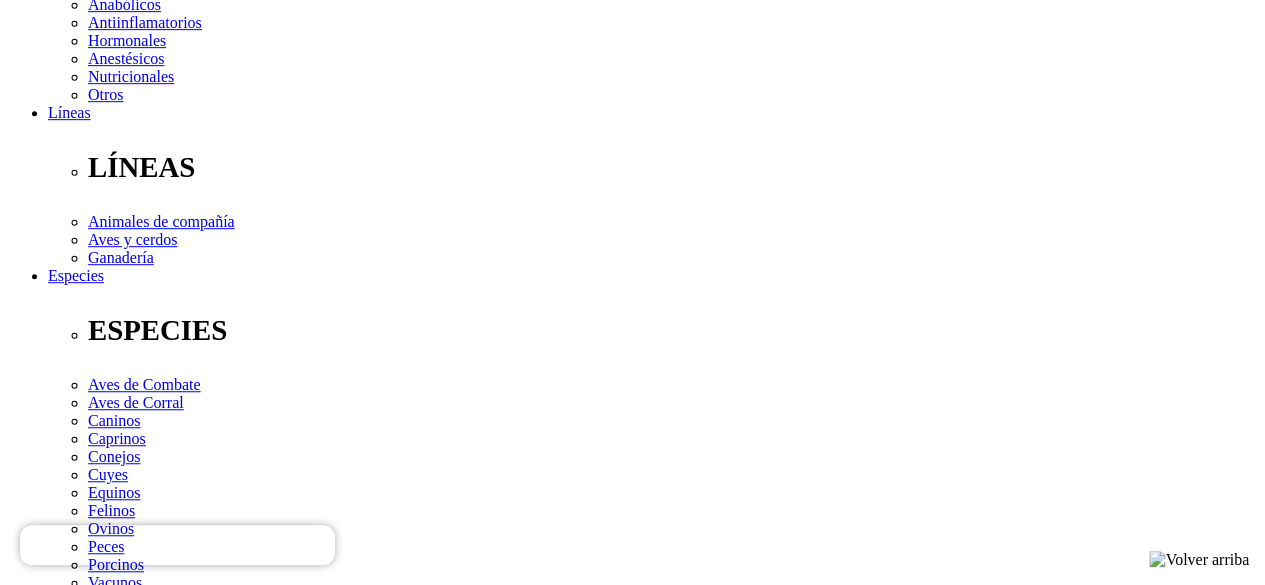 click on "Continuar" at bounding box center (45, 3188) 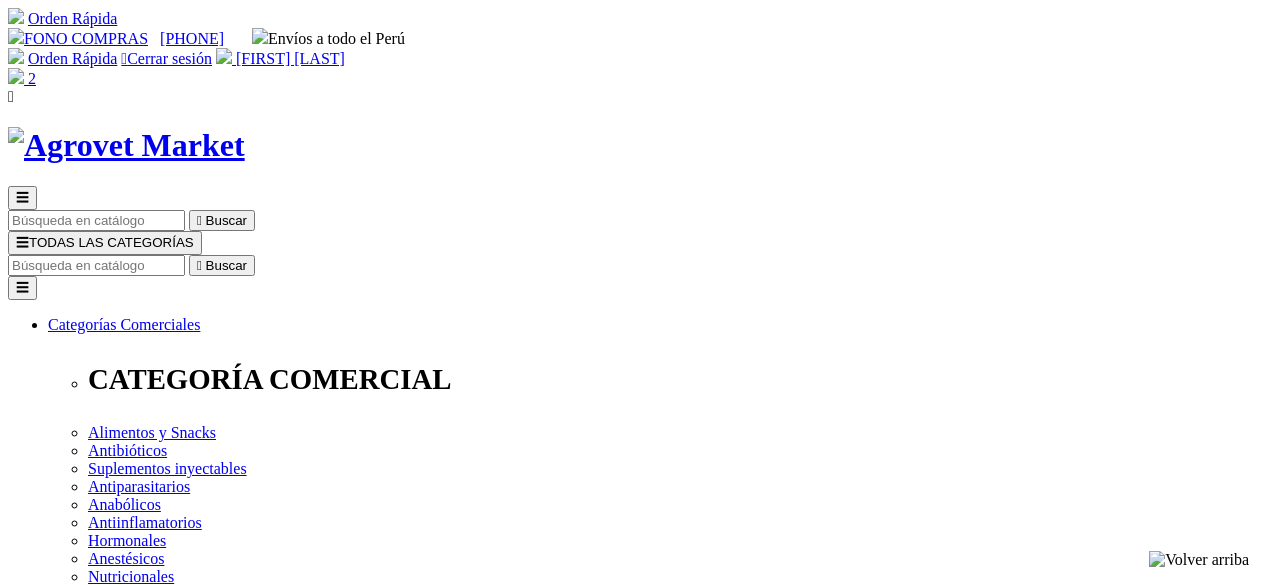 scroll, scrollTop: 0, scrollLeft: 0, axis: both 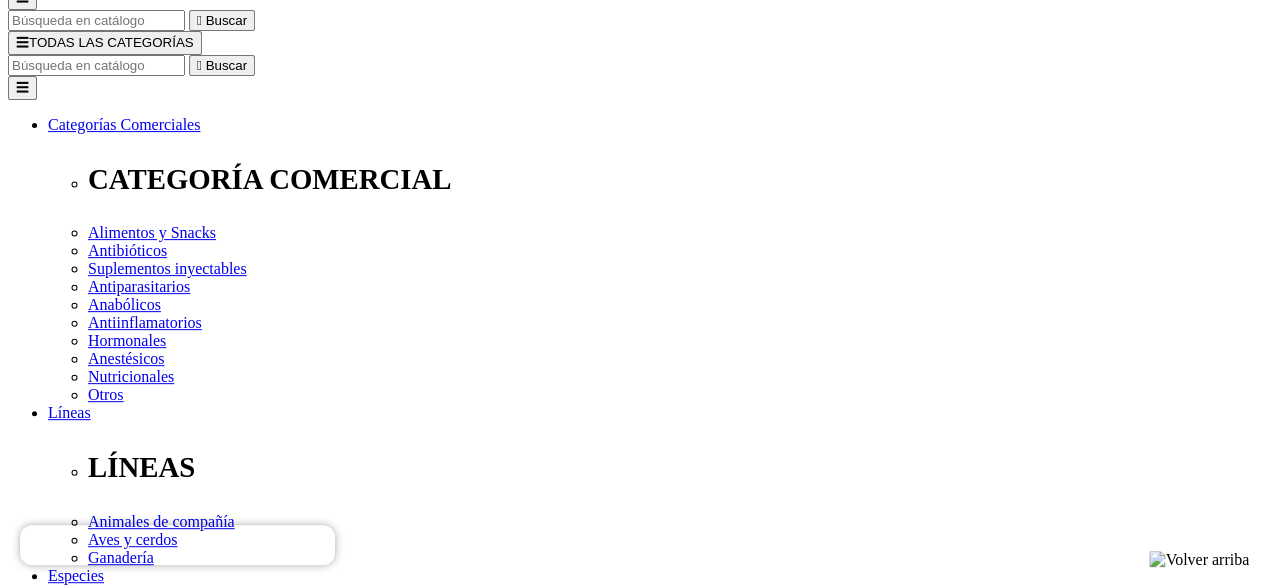 click on "Quiero pagar con Mercado Pago sin costo adicional." at bounding box center [19, 3588] 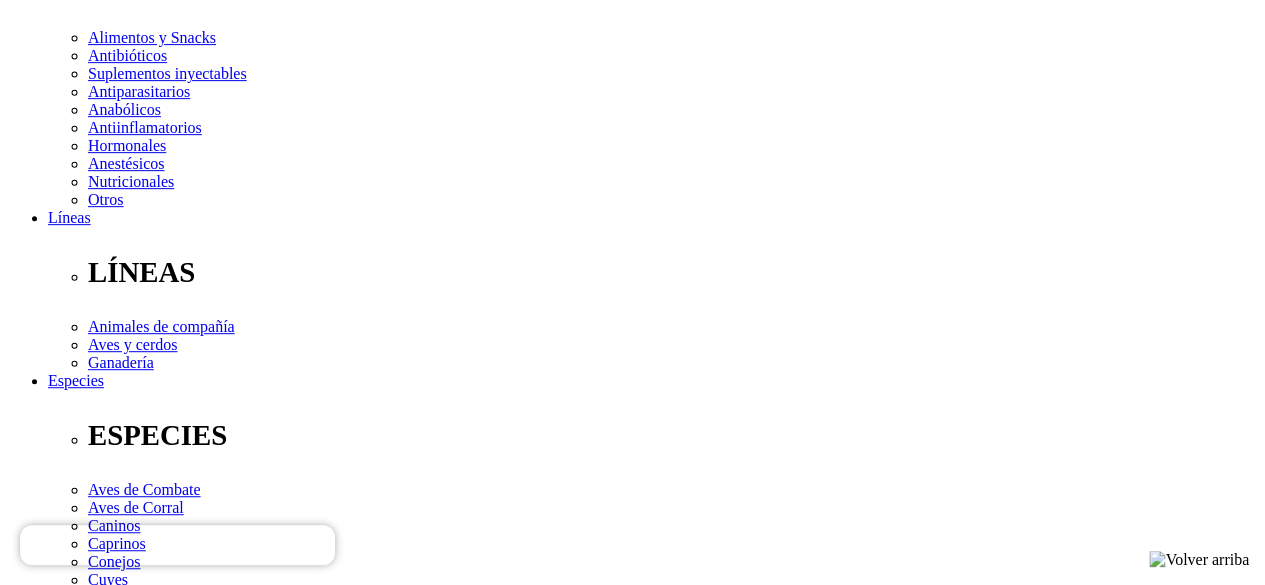 scroll, scrollTop: 400, scrollLeft: 0, axis: vertical 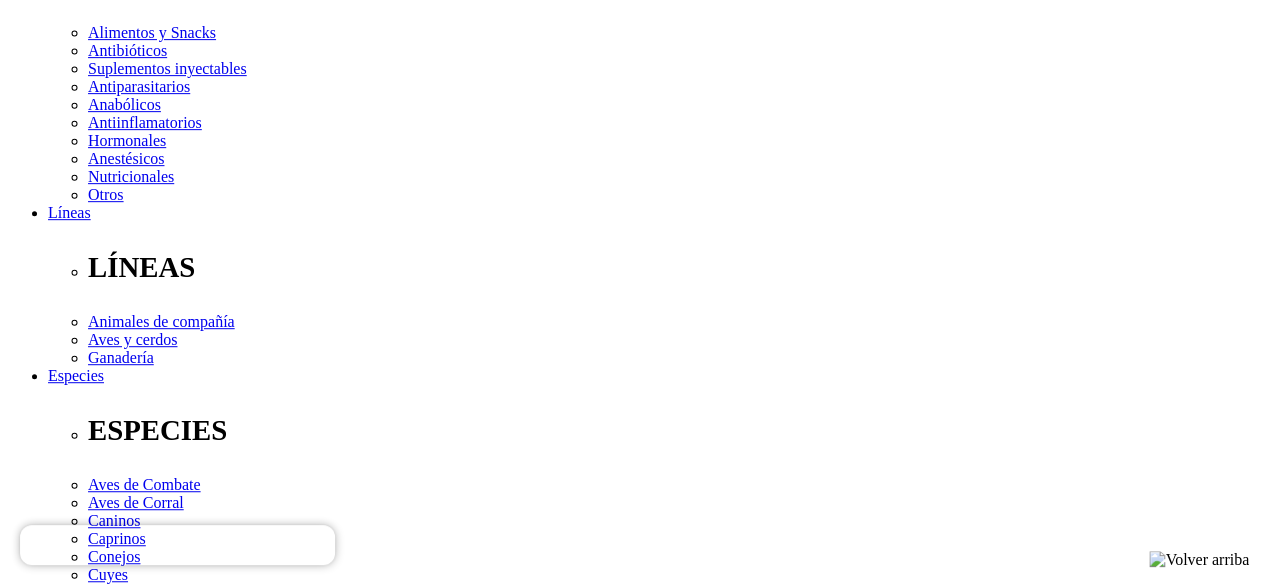 click at bounding box center (40, 3784) 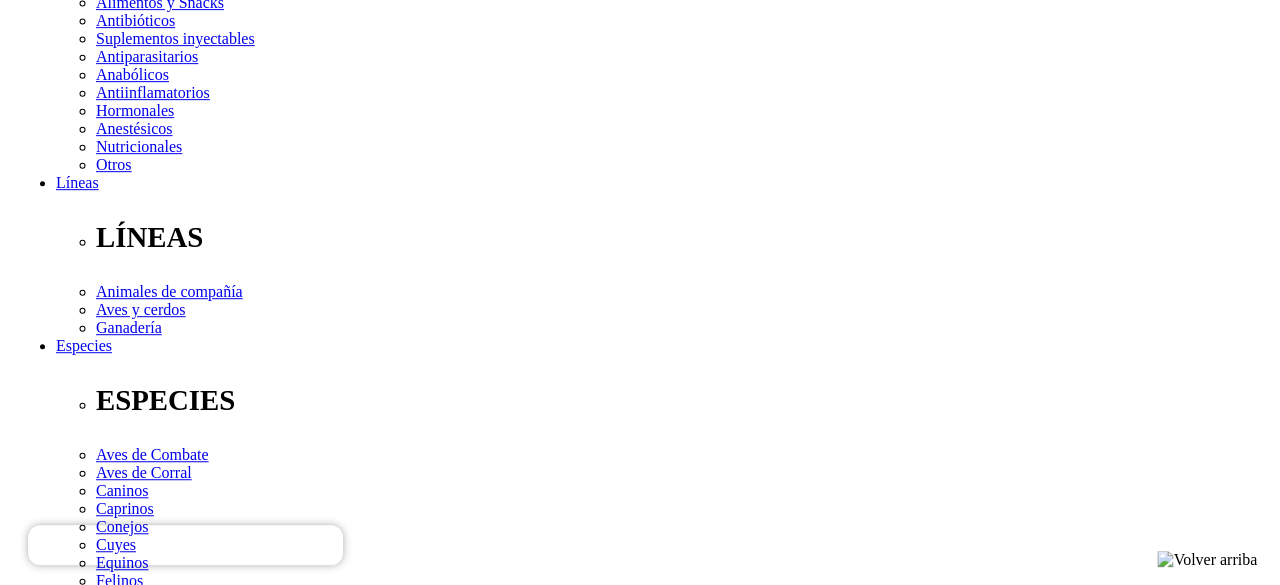 scroll, scrollTop: 452, scrollLeft: 0, axis: vertical 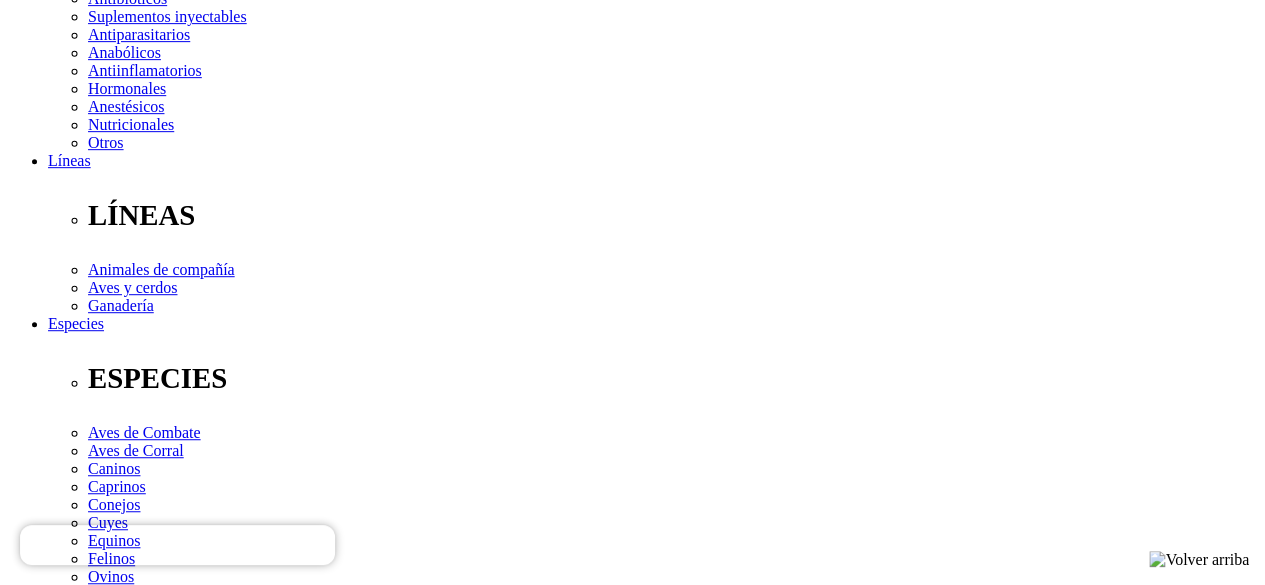 click at bounding box center [632, 3823] 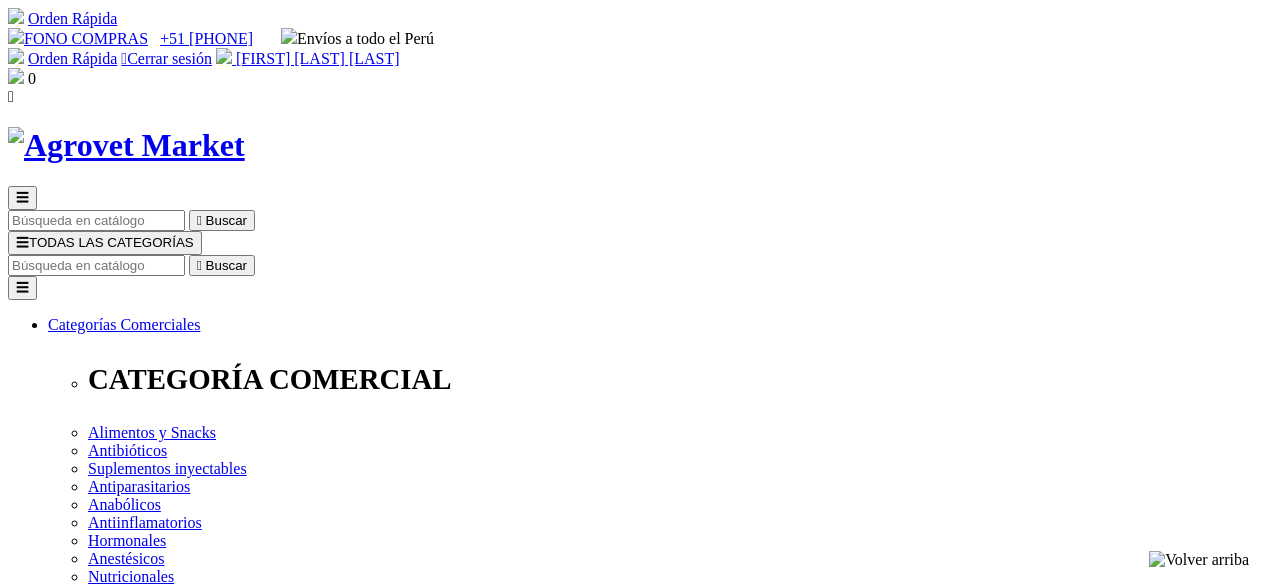 scroll, scrollTop: 0, scrollLeft: 0, axis: both 